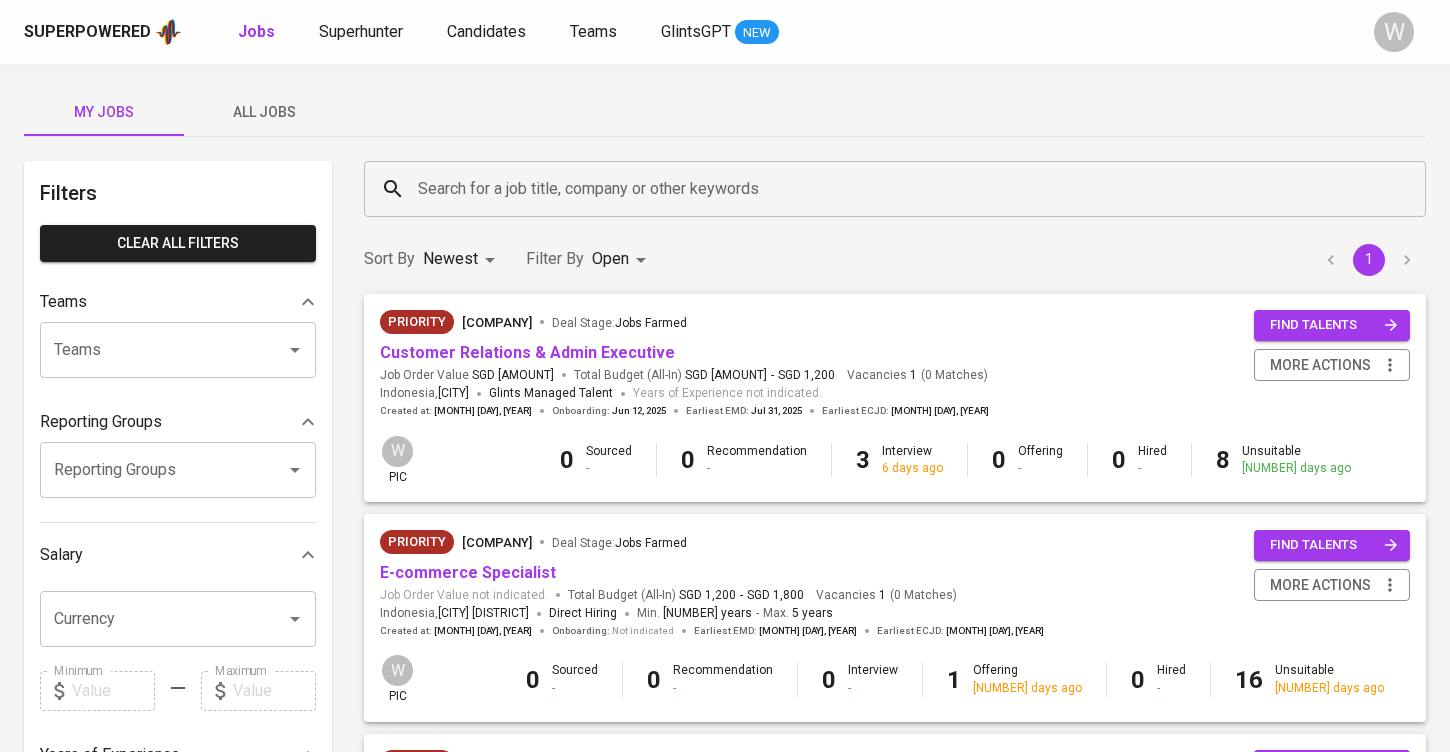 scroll, scrollTop: 728, scrollLeft: 0, axis: vertical 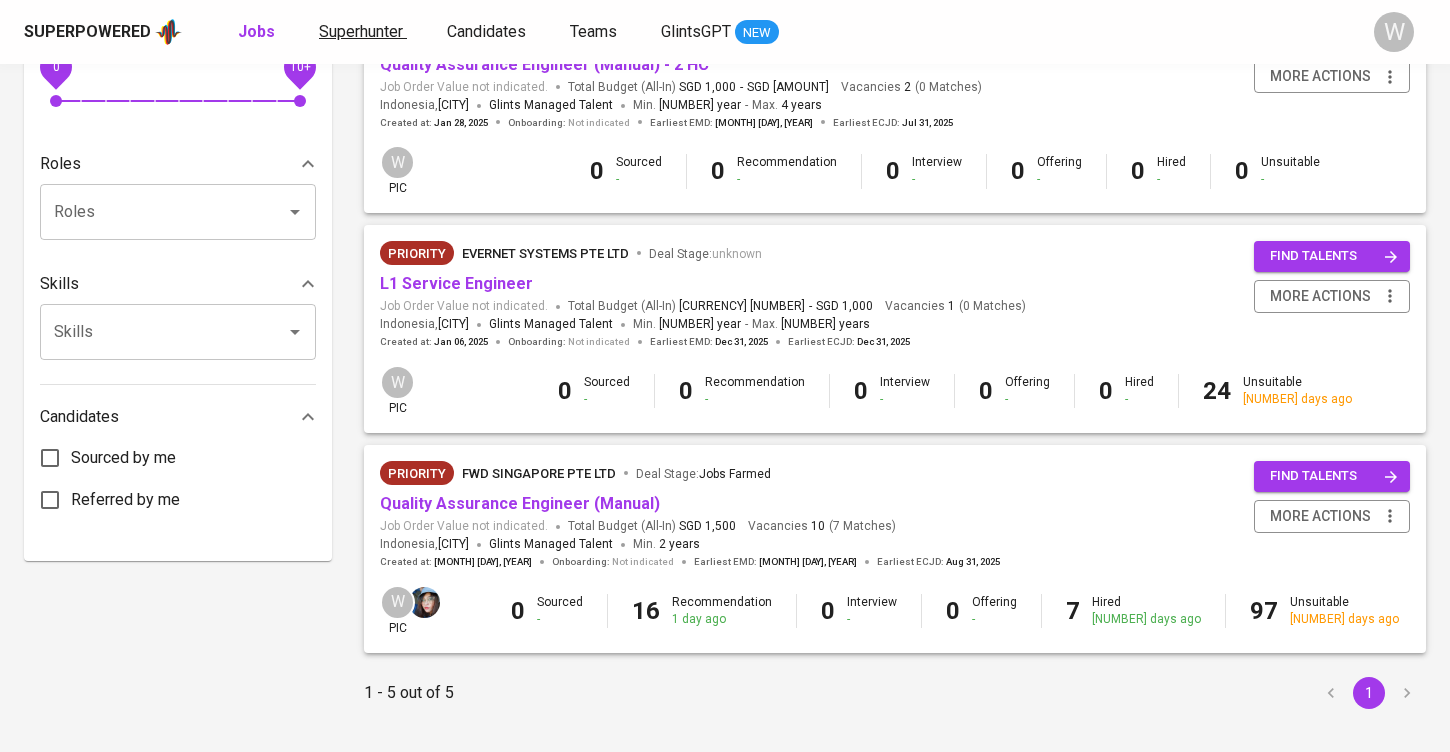 click on "Superhunter" at bounding box center (361, 31) 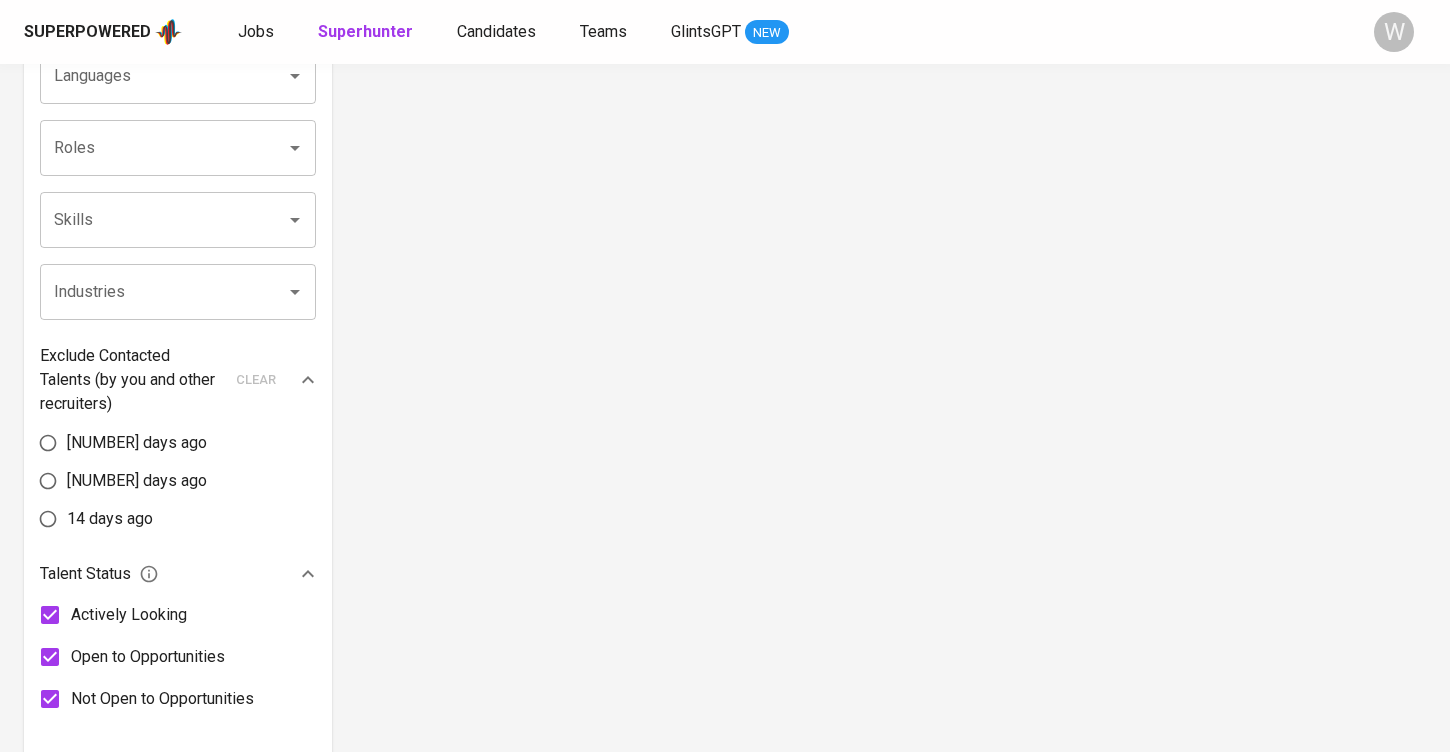 scroll, scrollTop: 0, scrollLeft: 0, axis: both 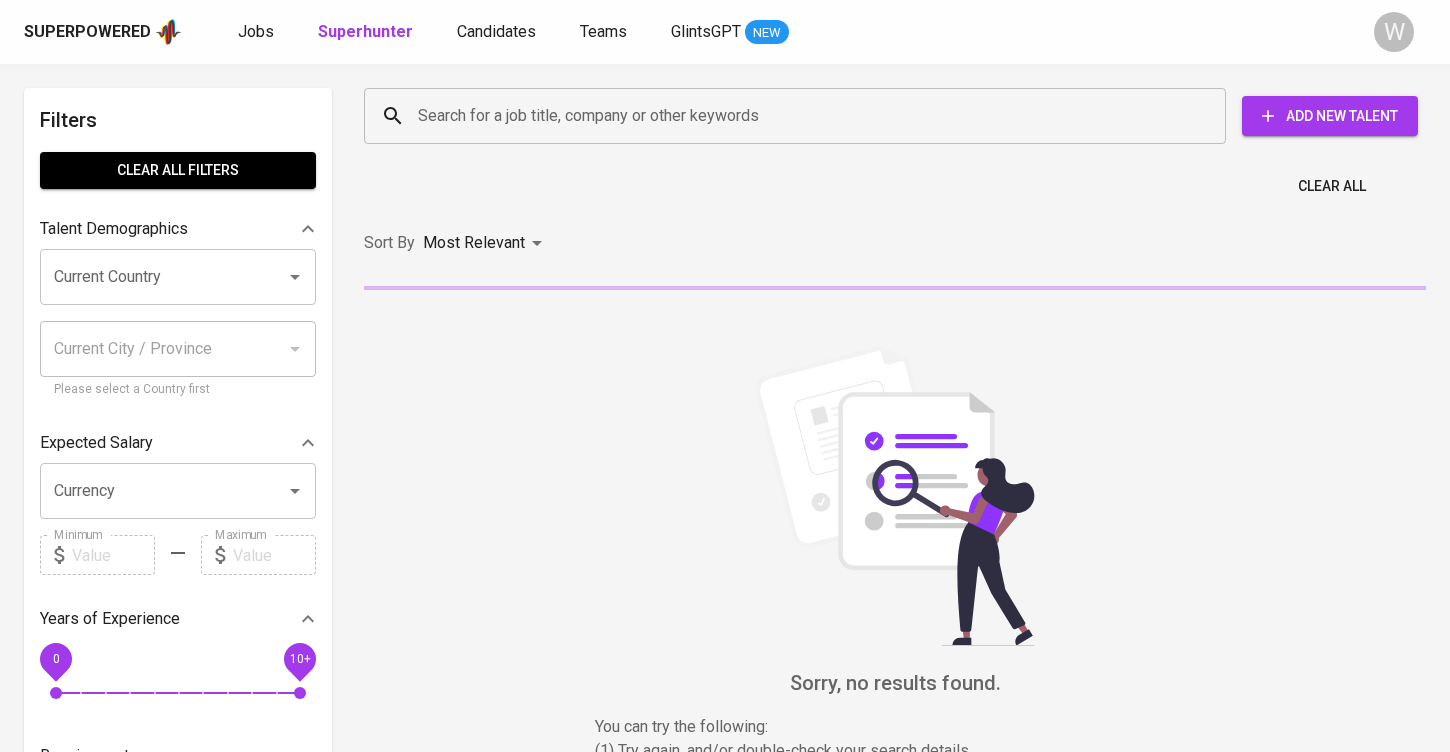 click on "Search for a job title, company or other keywords" at bounding box center [800, 116] 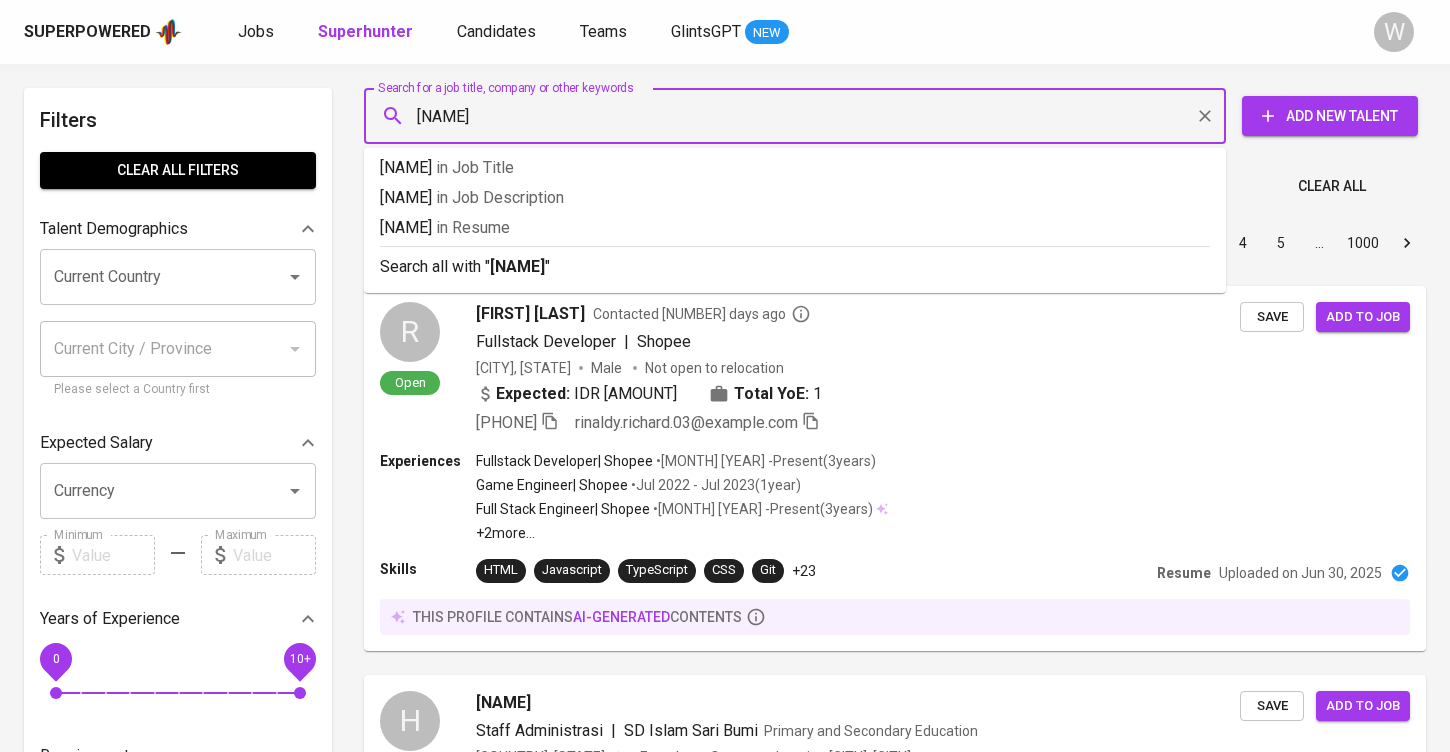 type on "Ilham bag" 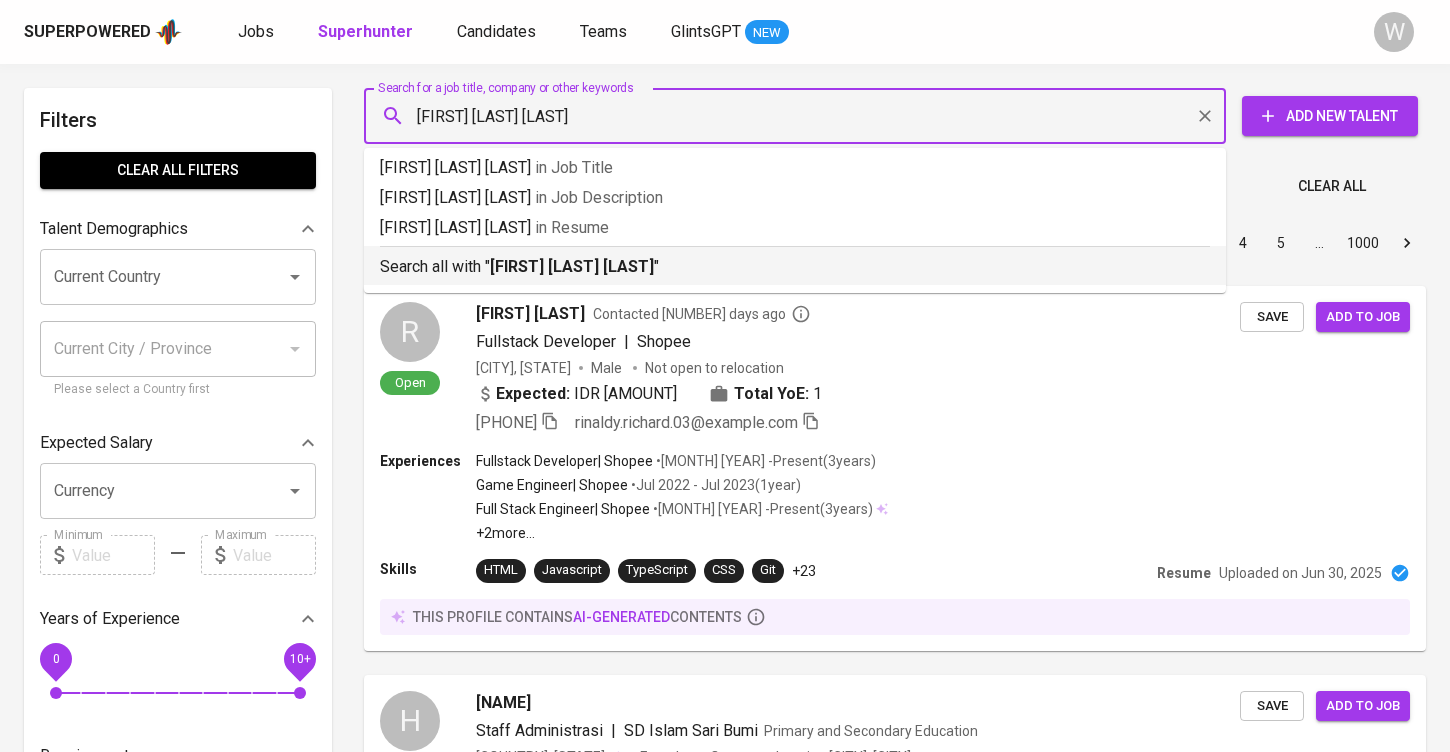 click on "Ilham Bagas Saputra" at bounding box center [572, 266] 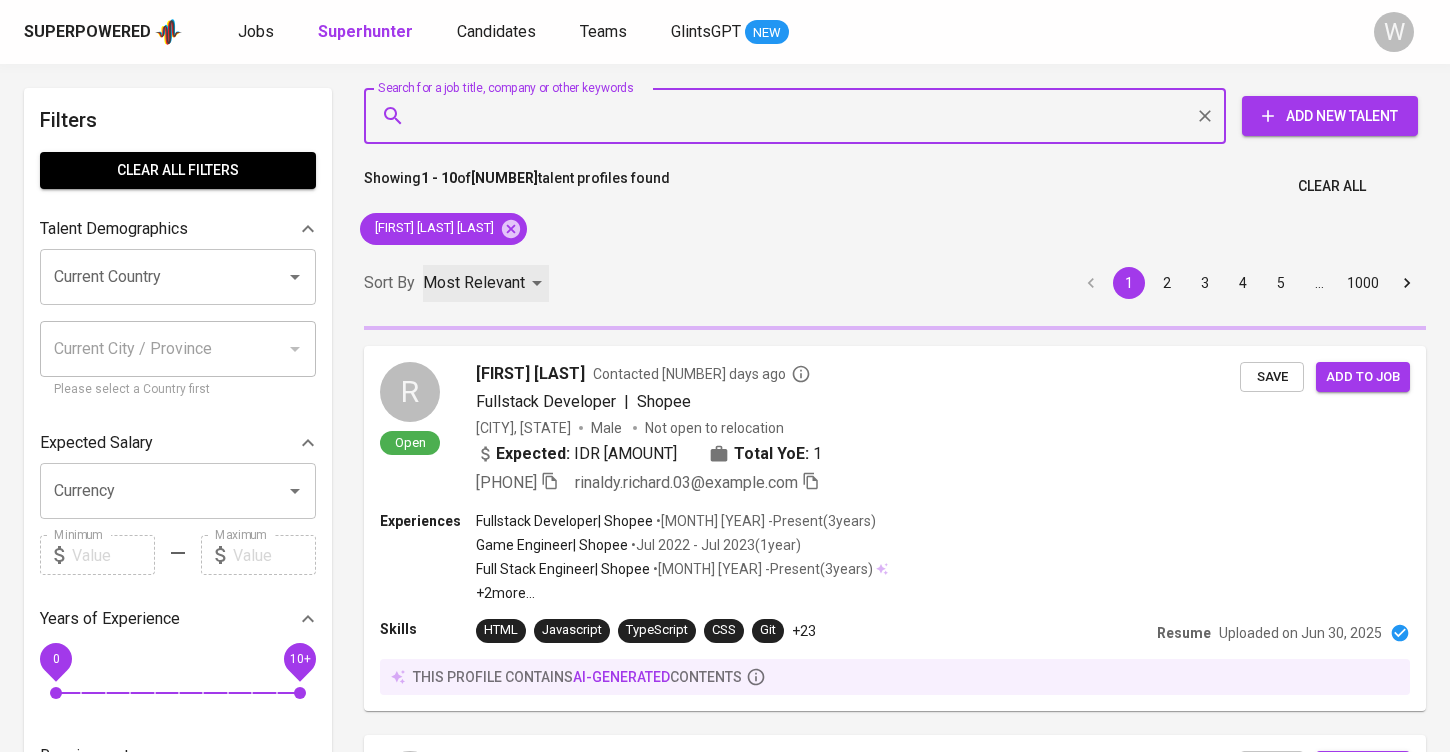 click on "Most Relevant" at bounding box center (486, 283) 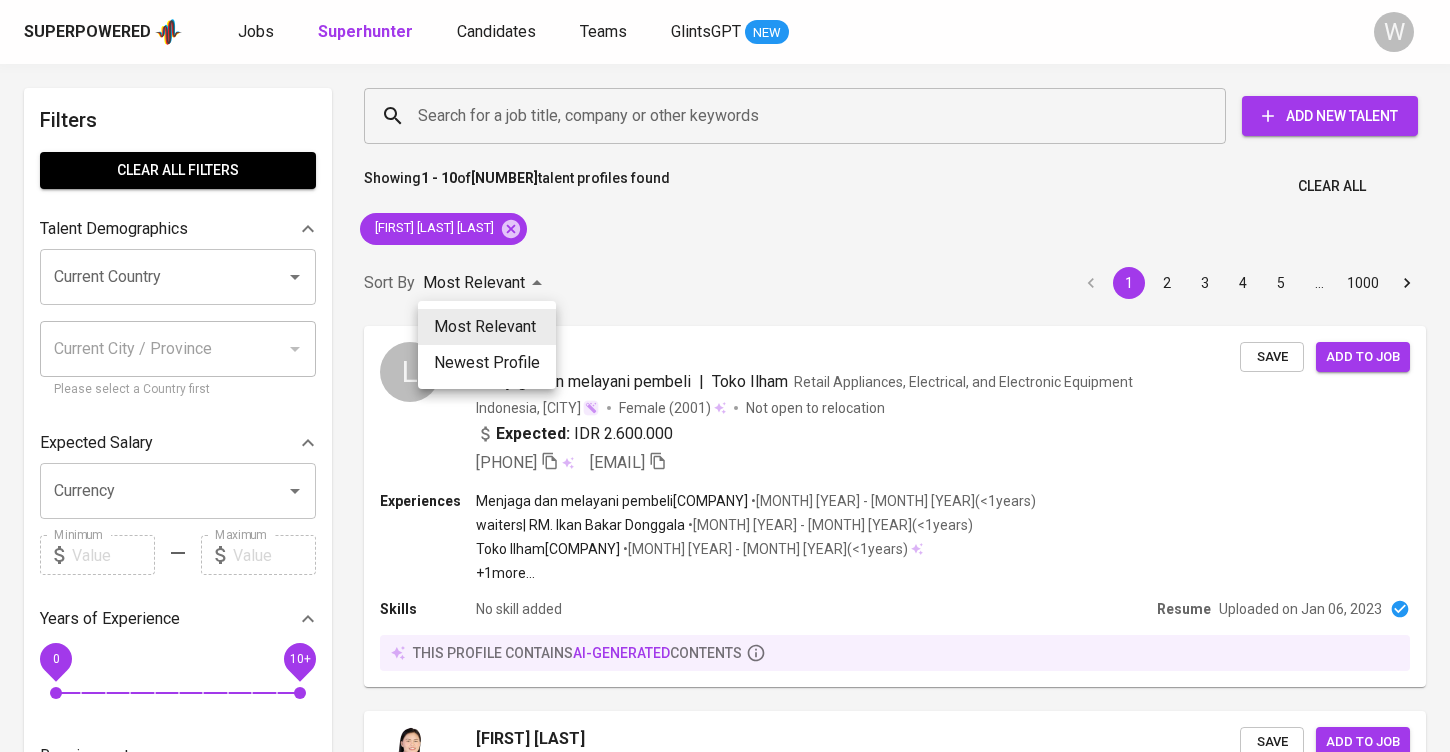 click at bounding box center [725, 376] 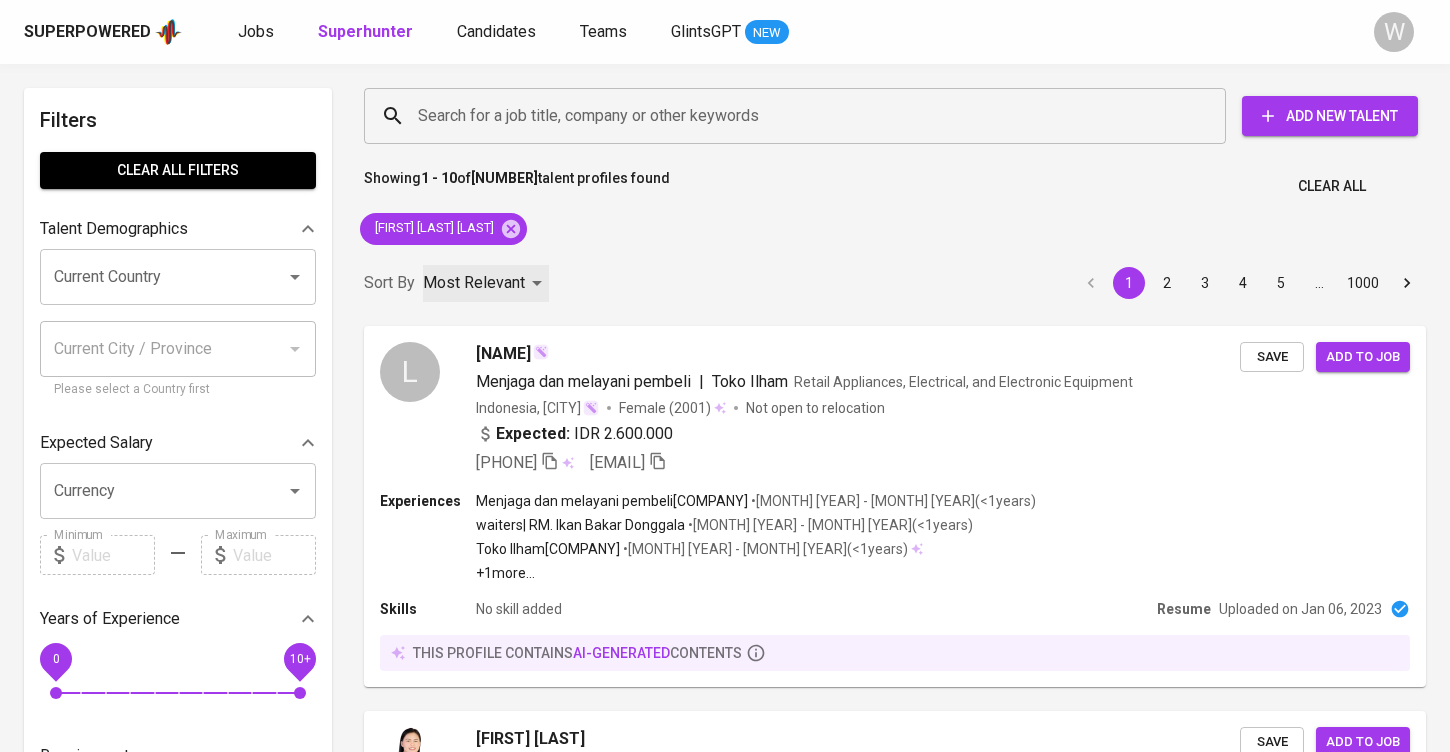 scroll, scrollTop: 0, scrollLeft: 0, axis: both 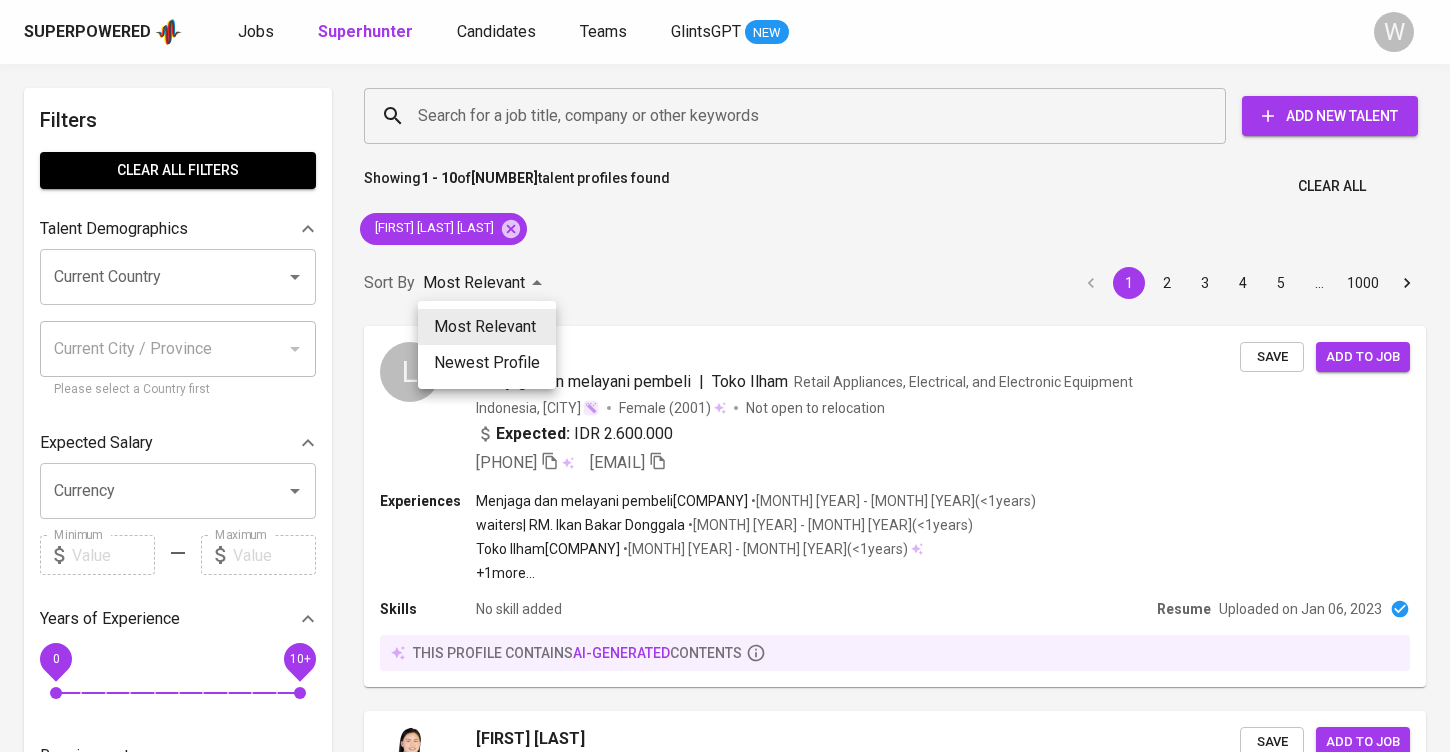 click on "Newest Profile" at bounding box center [487, 363] 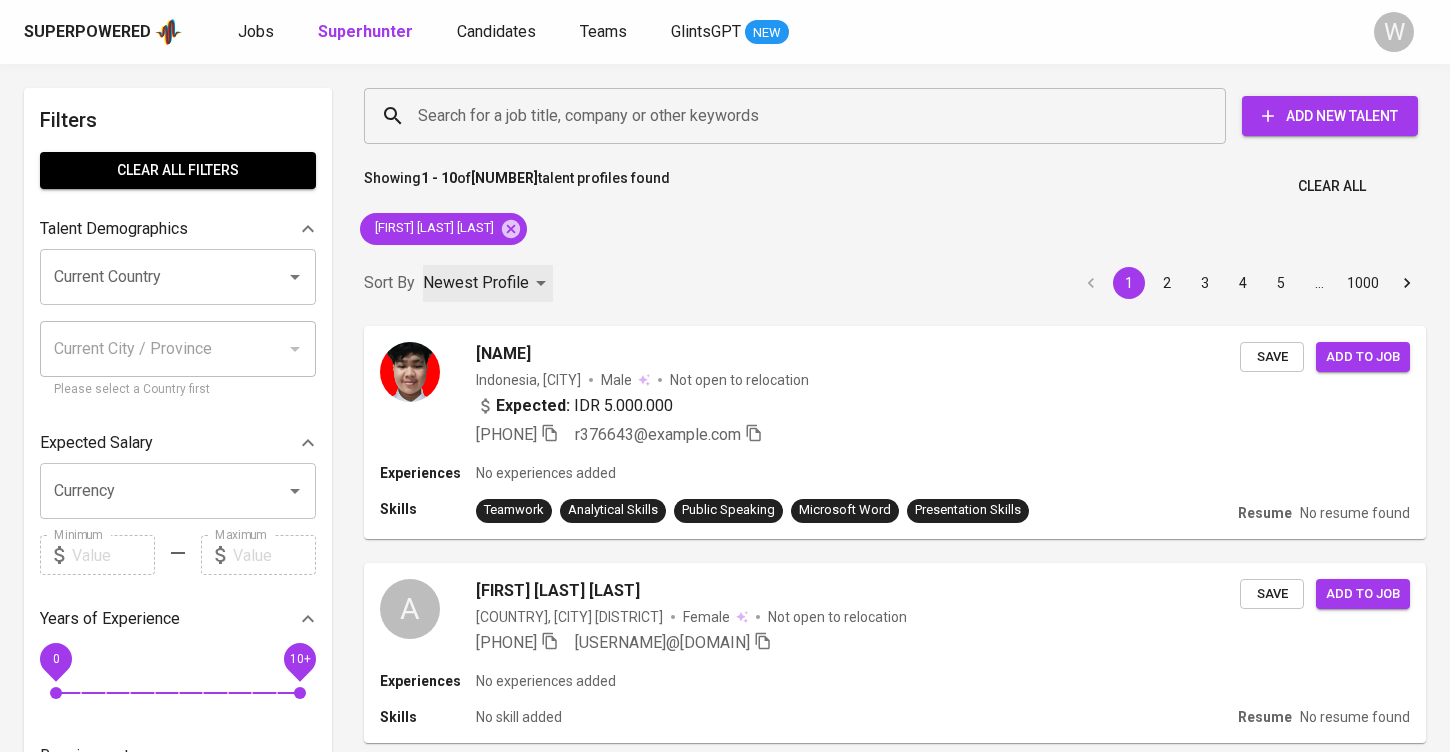 click on "Newest Profile" at bounding box center (488, 283) 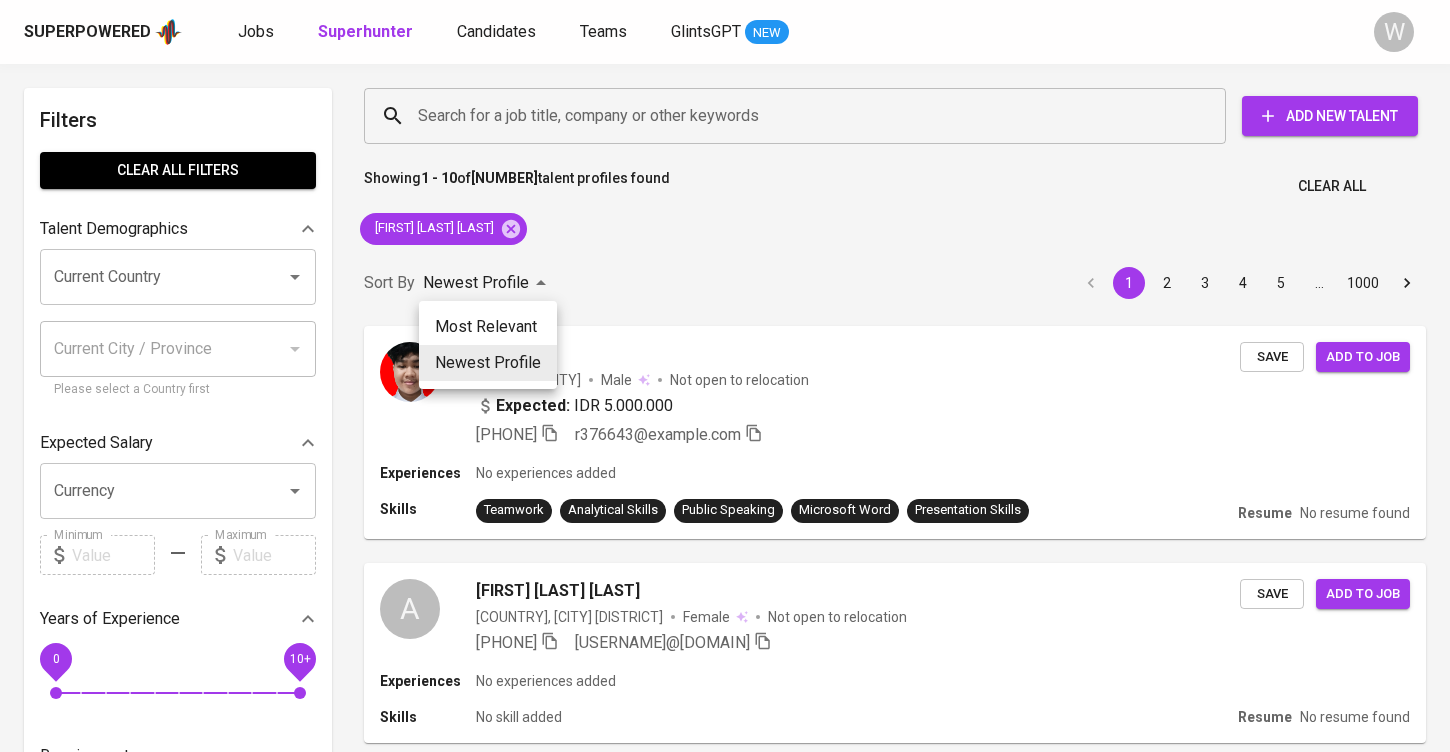 click on "Most Relevant" at bounding box center [488, 327] 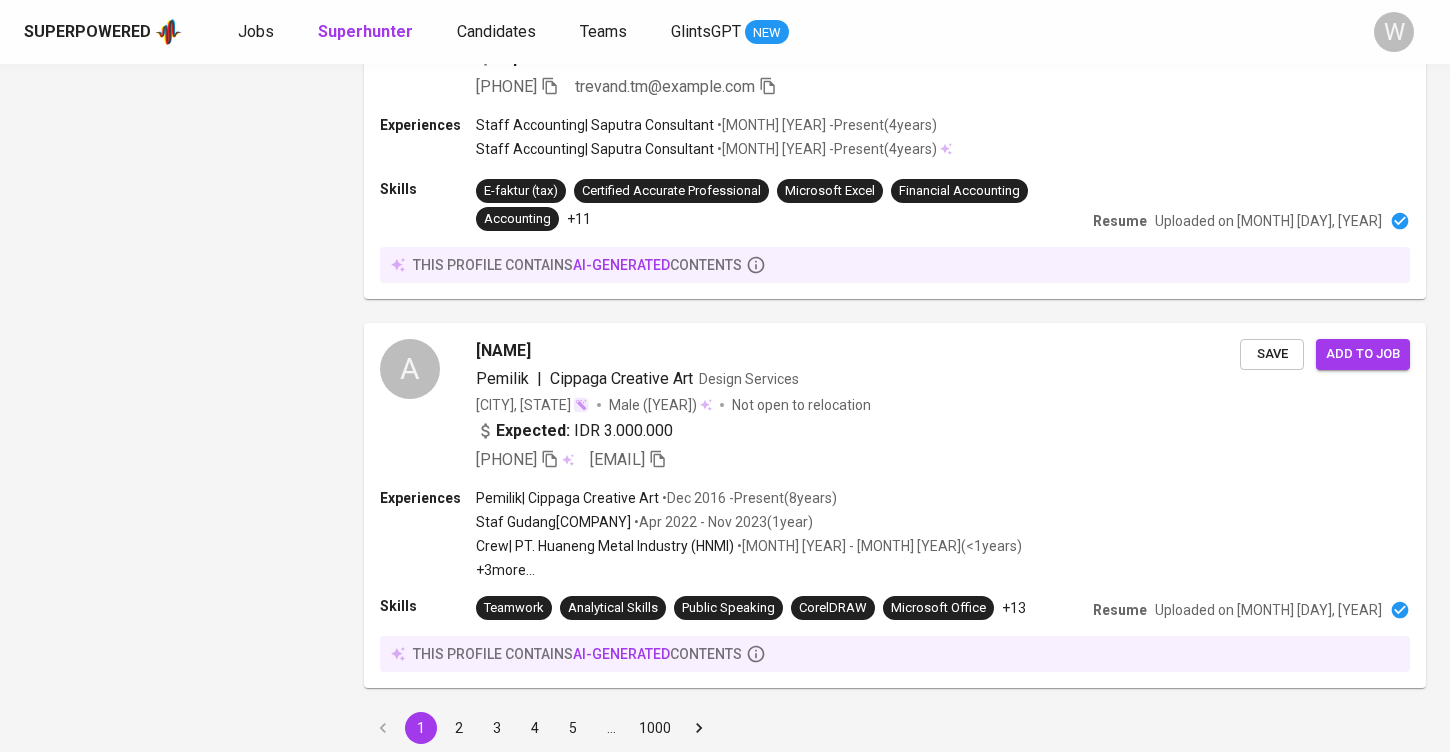 scroll, scrollTop: 1510, scrollLeft: 0, axis: vertical 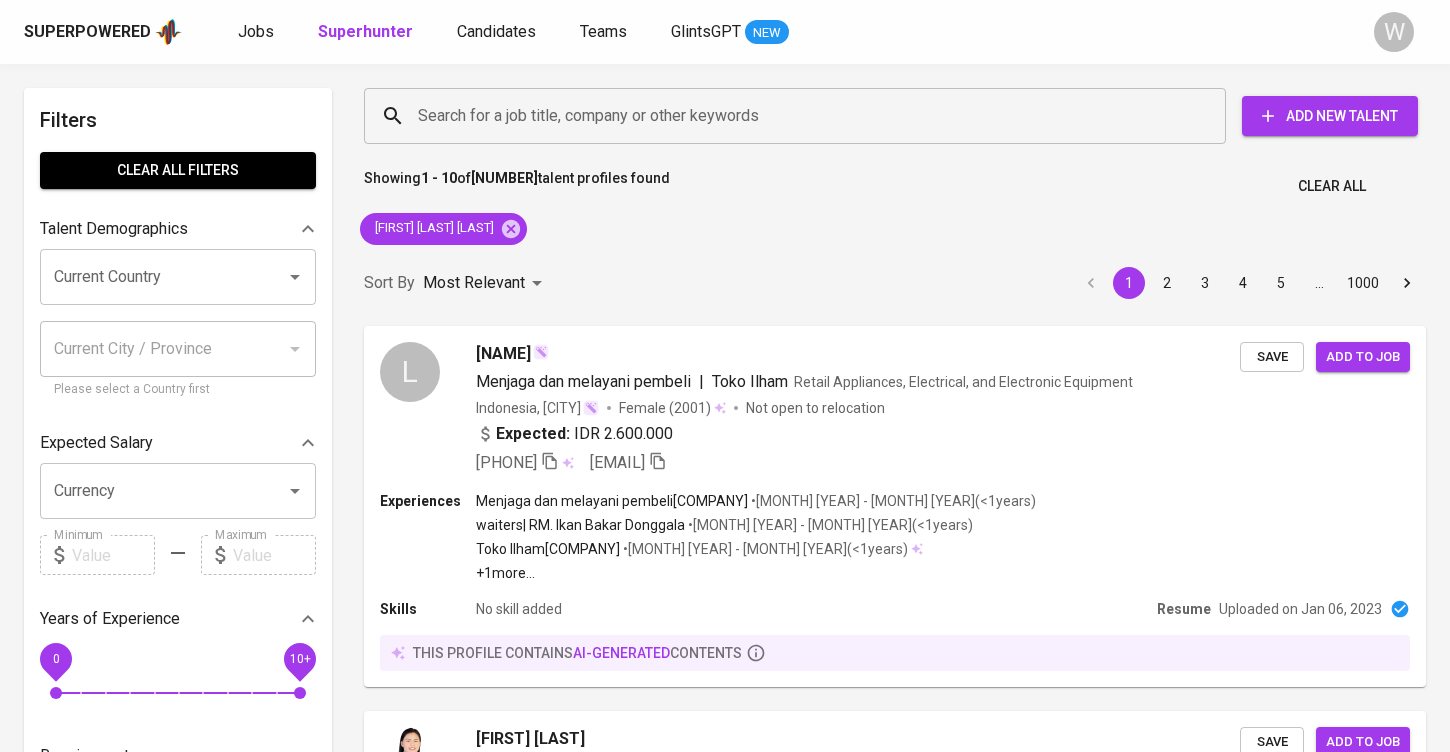 click on "Ilham Bagas Saputra" at bounding box center [443, 229] 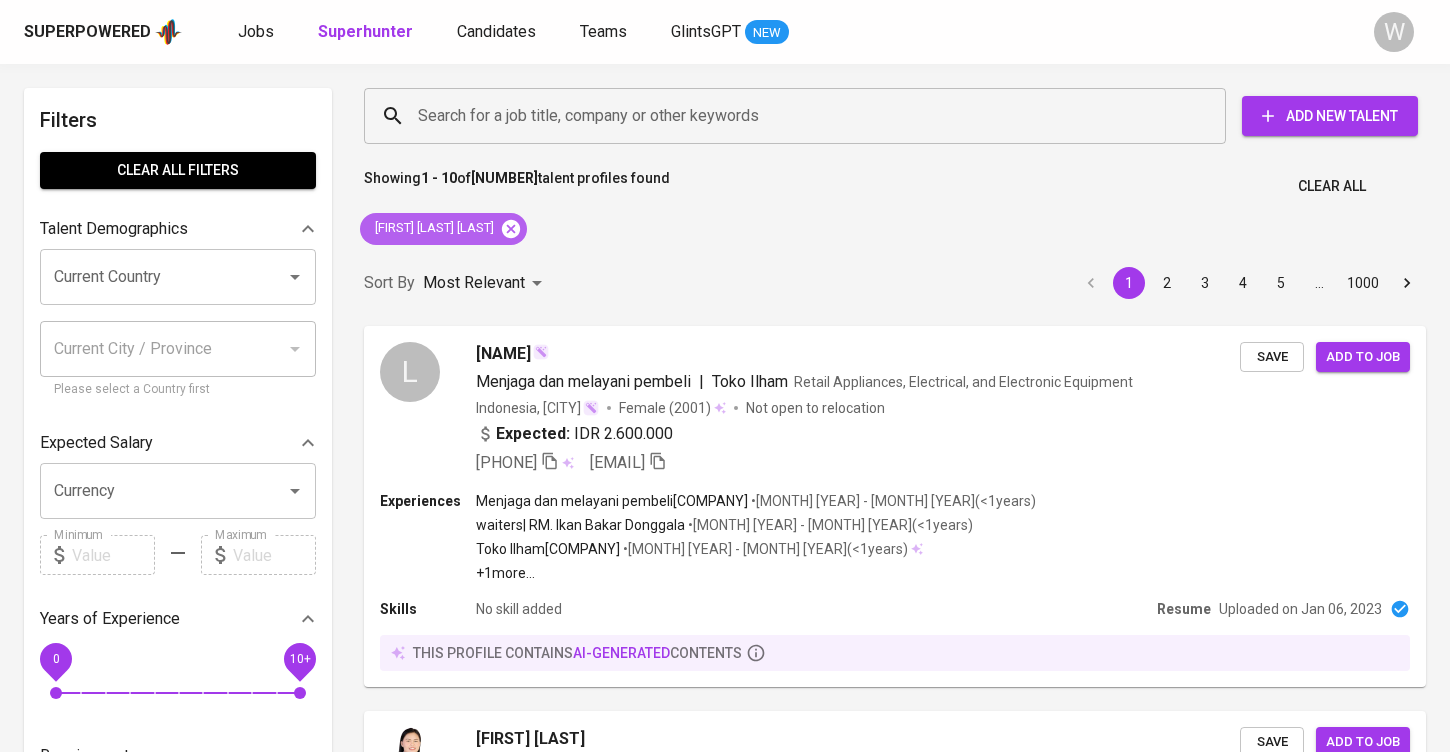 click at bounding box center [511, 228] 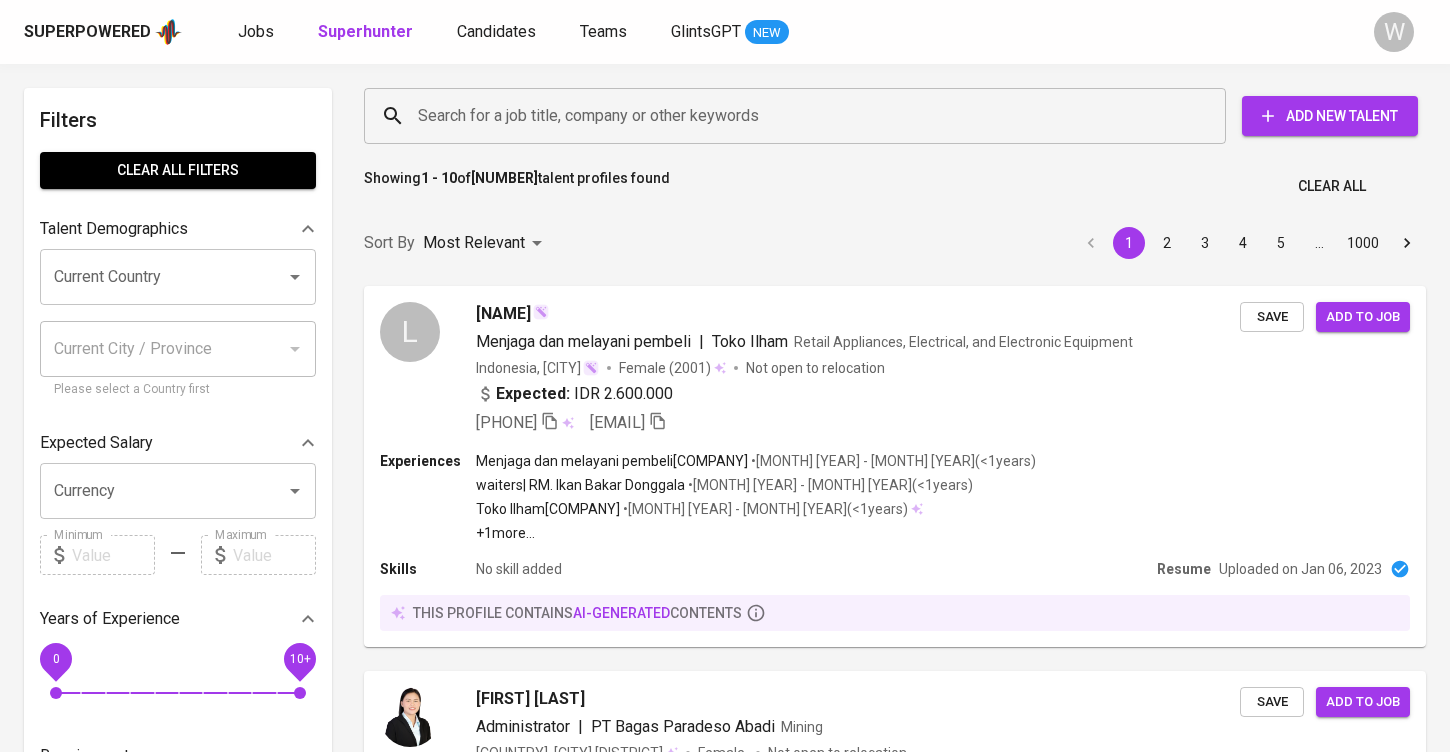 click on "Search for a job title, company or other keywords Search for a job title, company or other keywords Add New Talent" at bounding box center [891, 116] 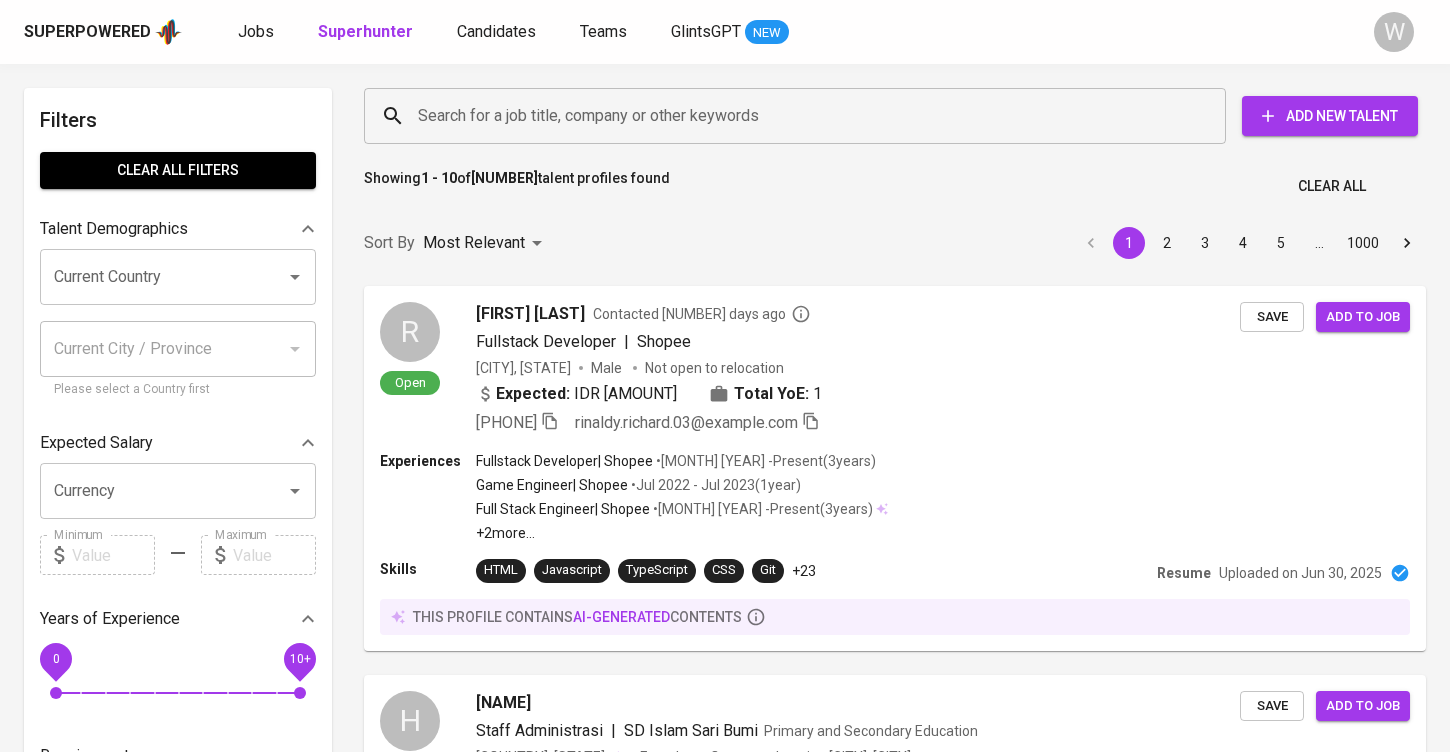 click on "Search for a job title, company or other keywords" at bounding box center (800, 116) 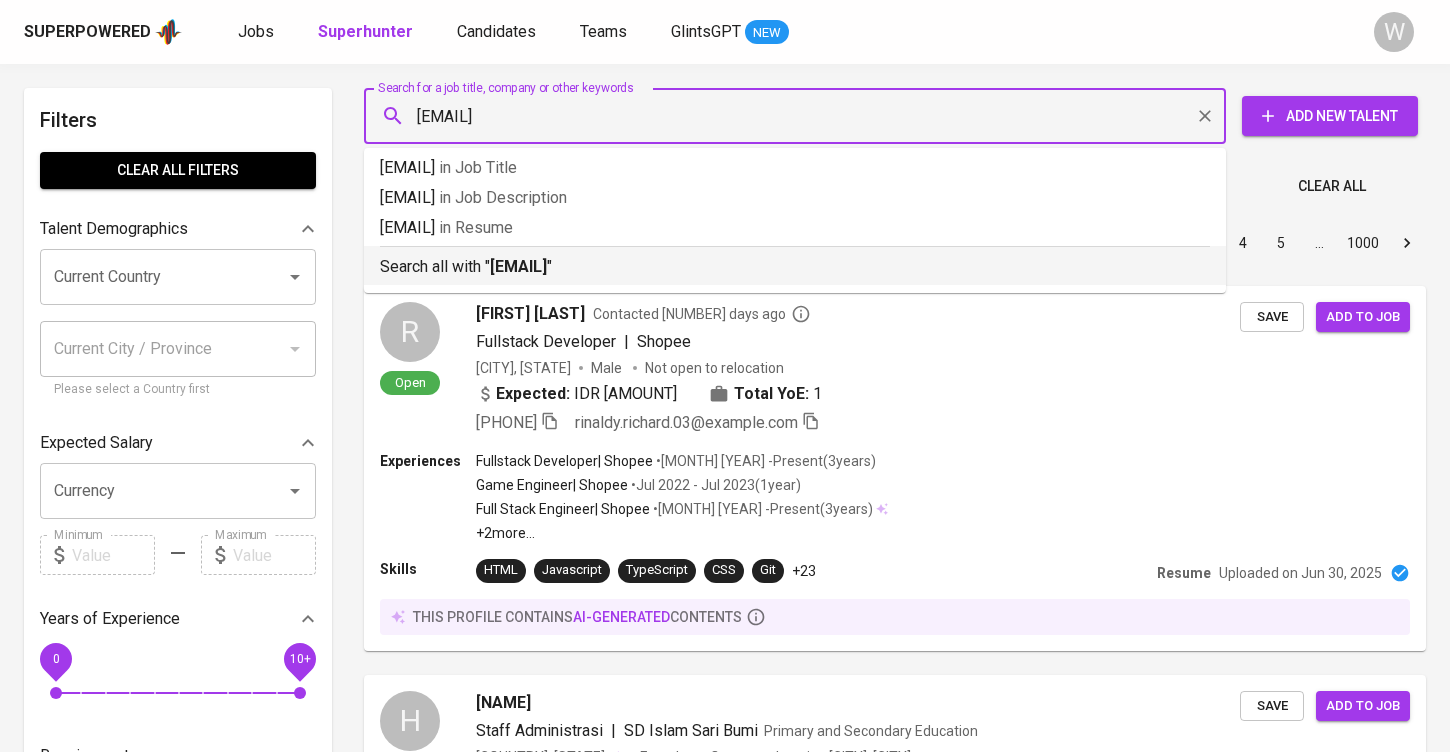 click on "Search all with " ilhambagas92@gmail.com "" at bounding box center (795, 262) 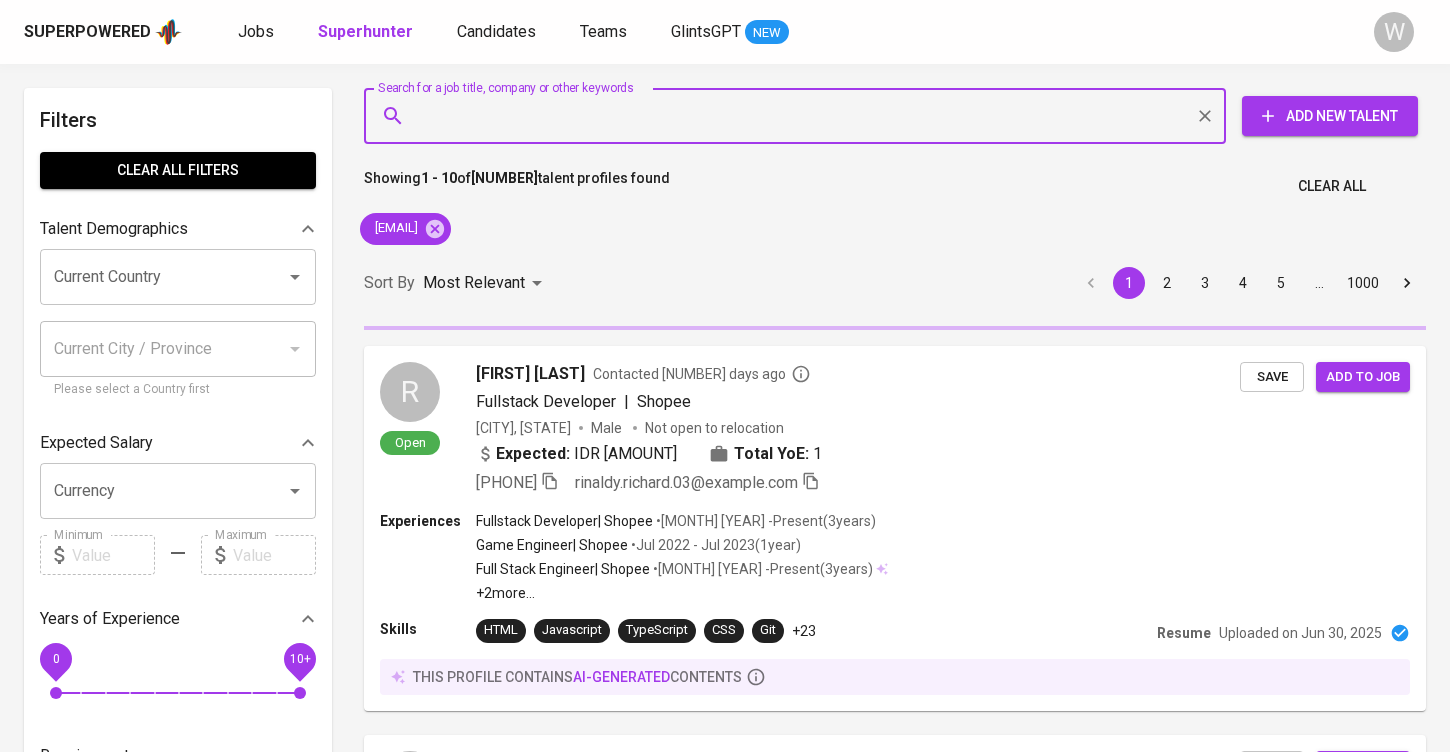 click on "Sort By Most Relevant MOST_RELEVANT 1 2 3 4 5 … 1000" at bounding box center [895, 283] 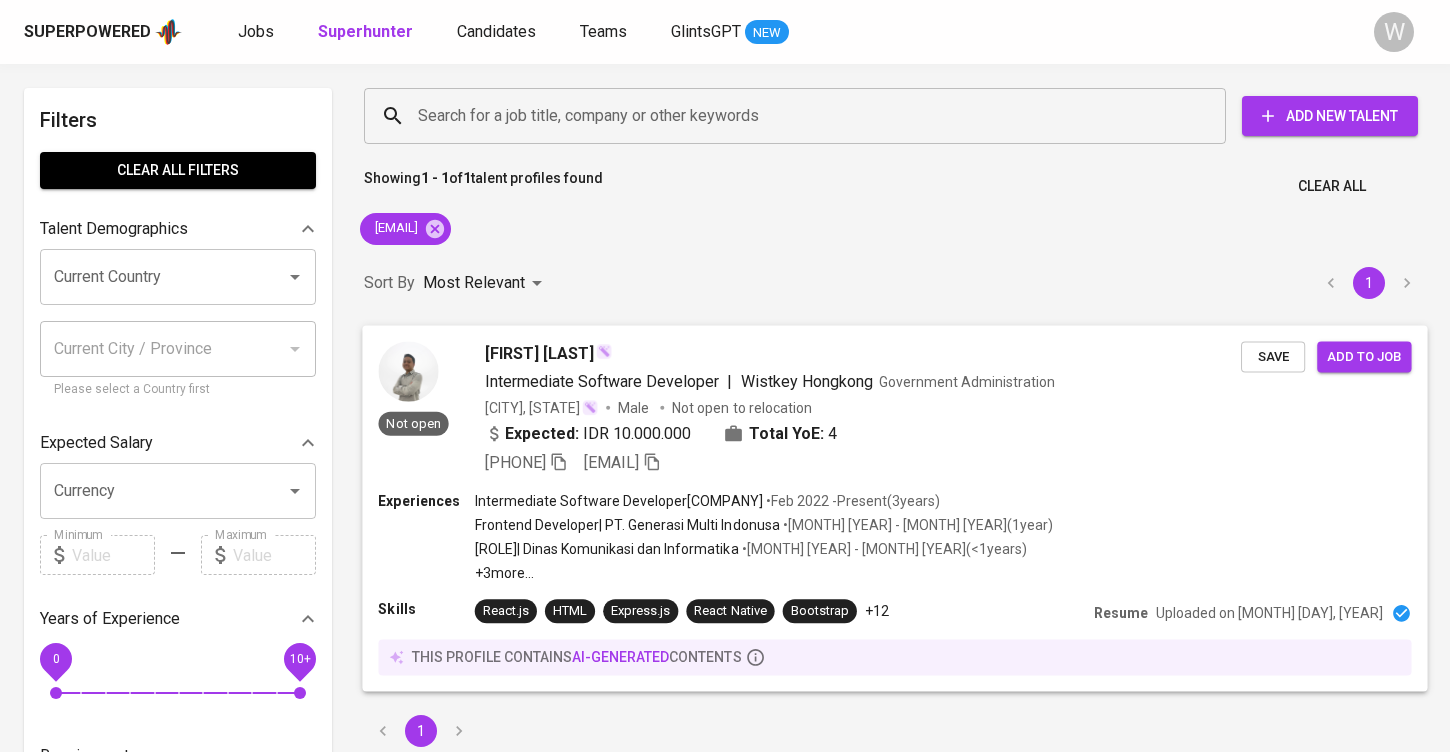 click on "Ilham Bagas" at bounding box center [539, 353] 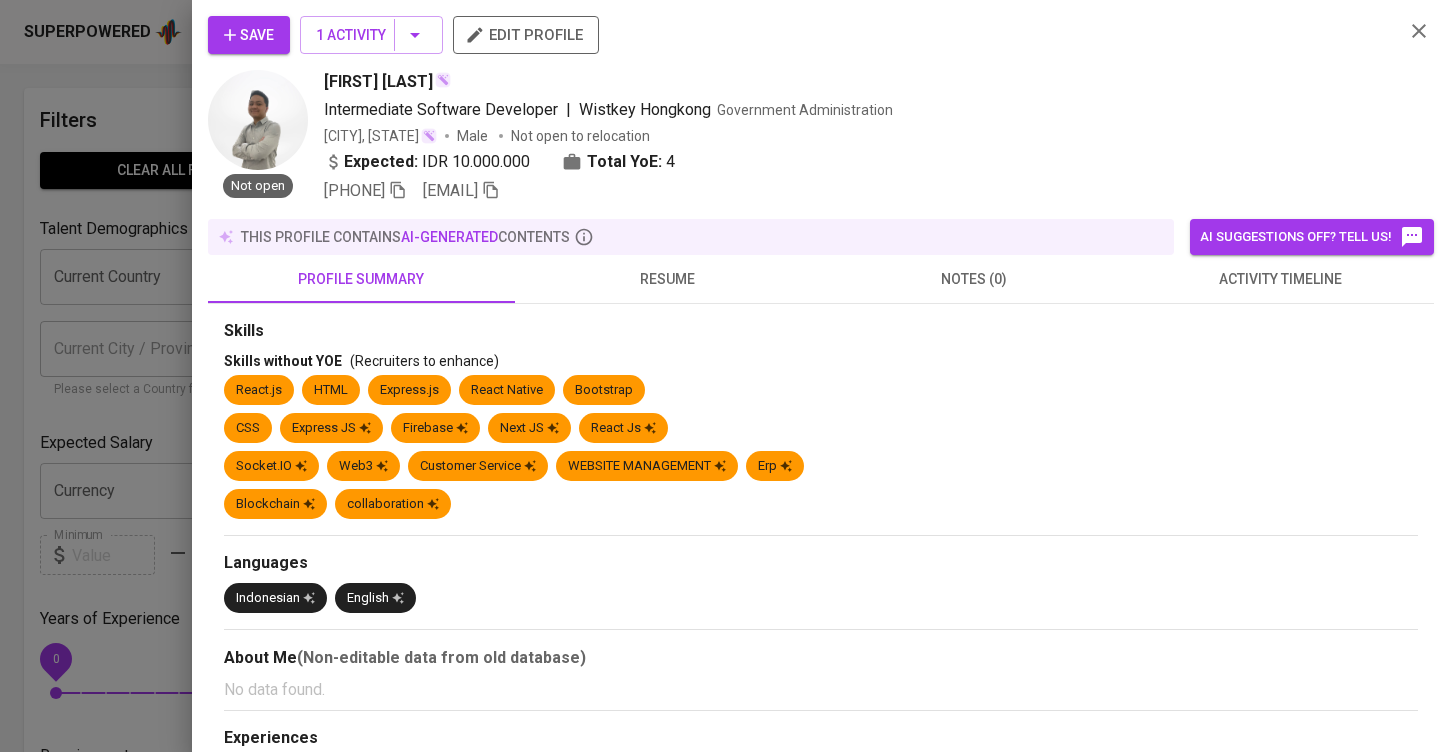 click at bounding box center (258, 120) 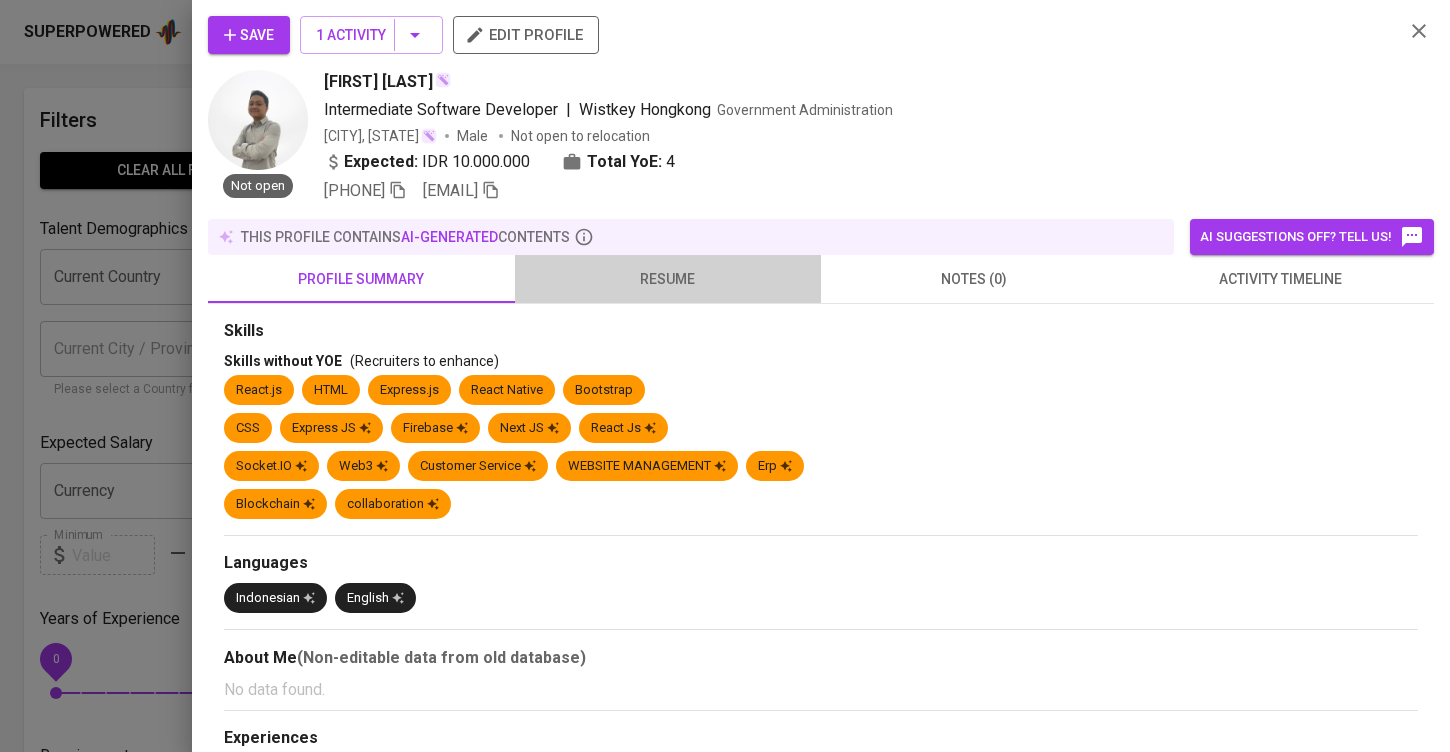 click on "resume" at bounding box center [361, 279] 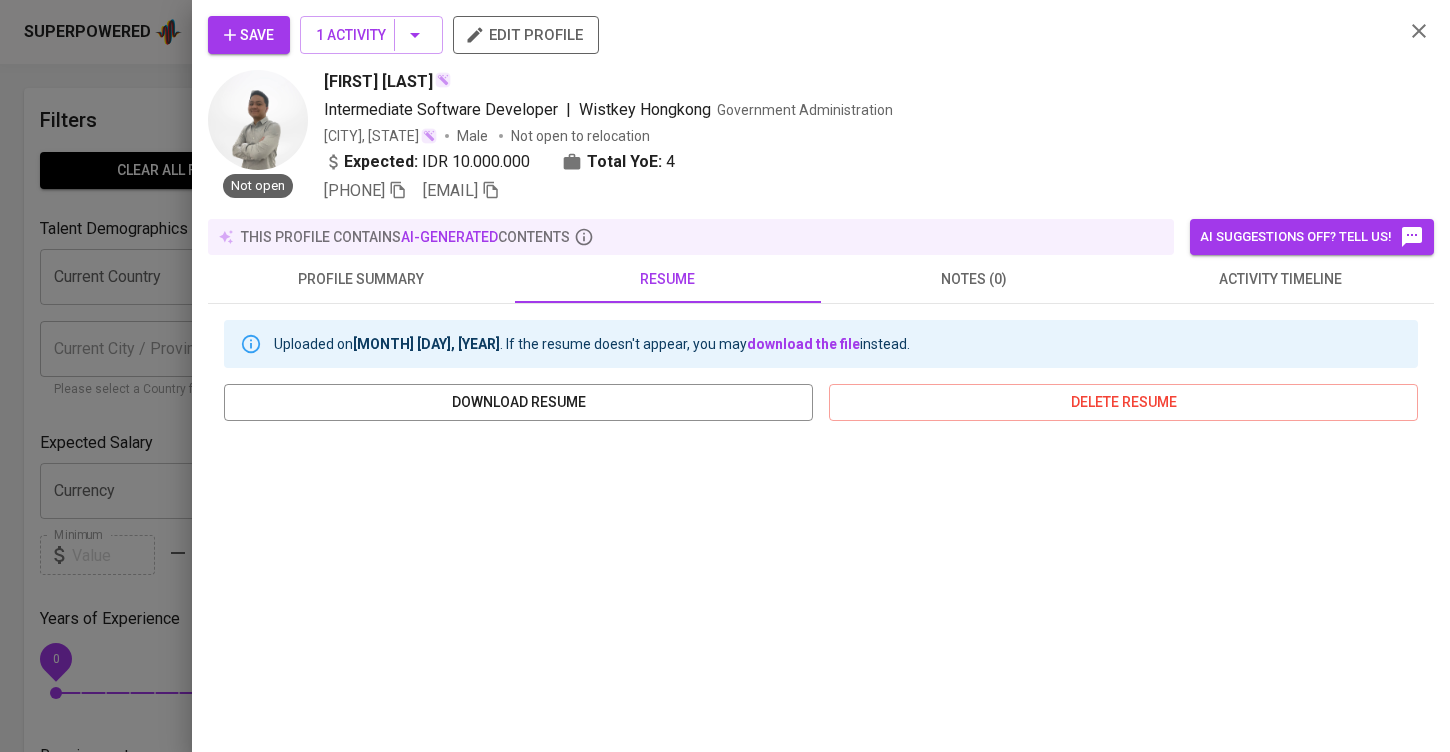 scroll, scrollTop: 0, scrollLeft: 0, axis: both 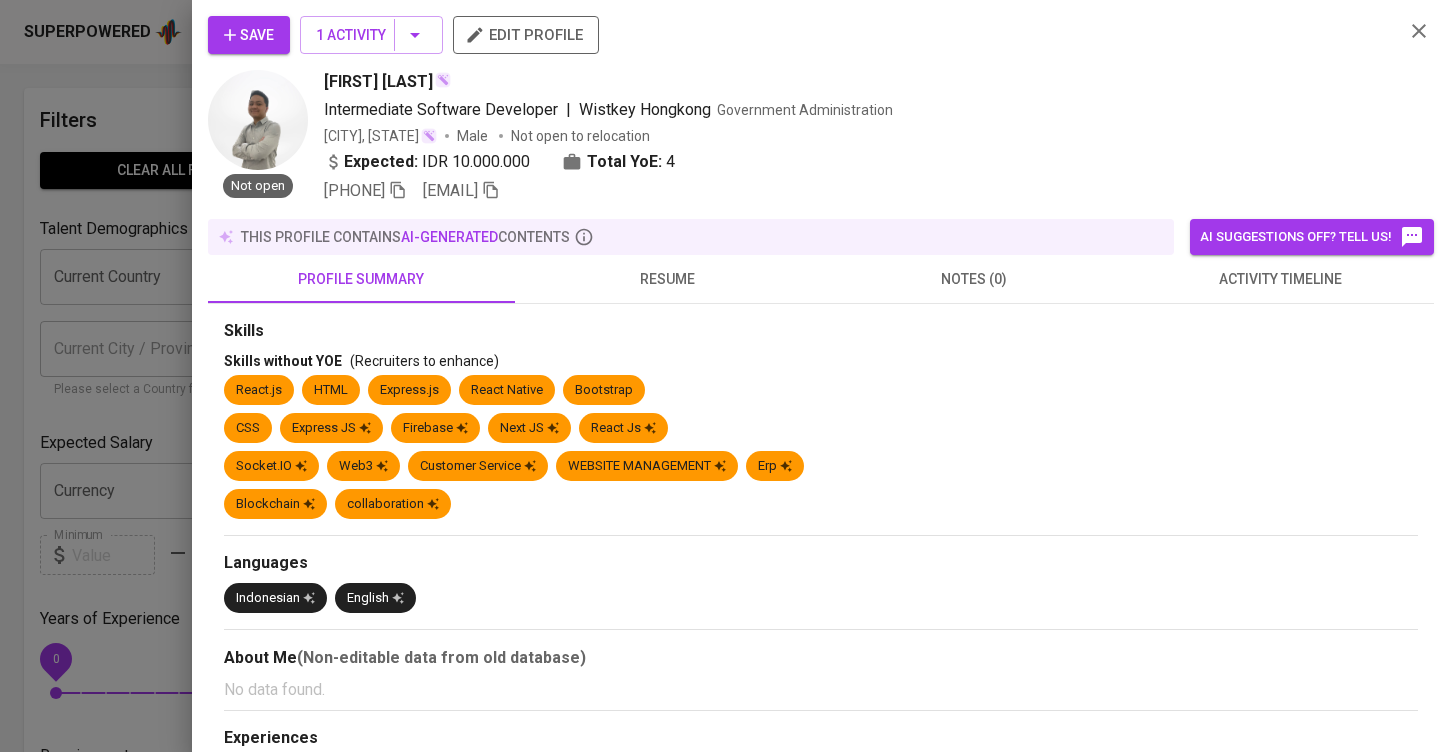 click on "activity timeline" at bounding box center (361, 279) 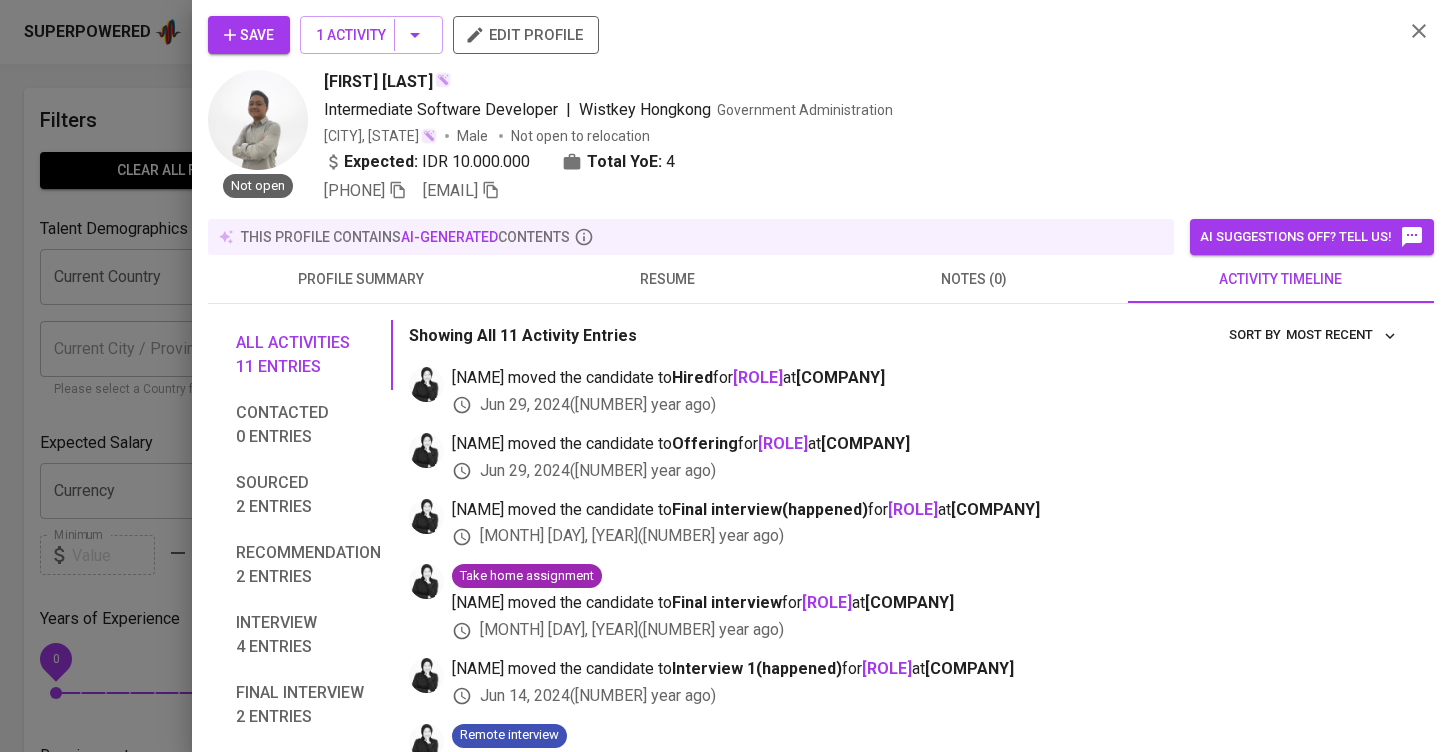 click on "resume" at bounding box center (668, 279) 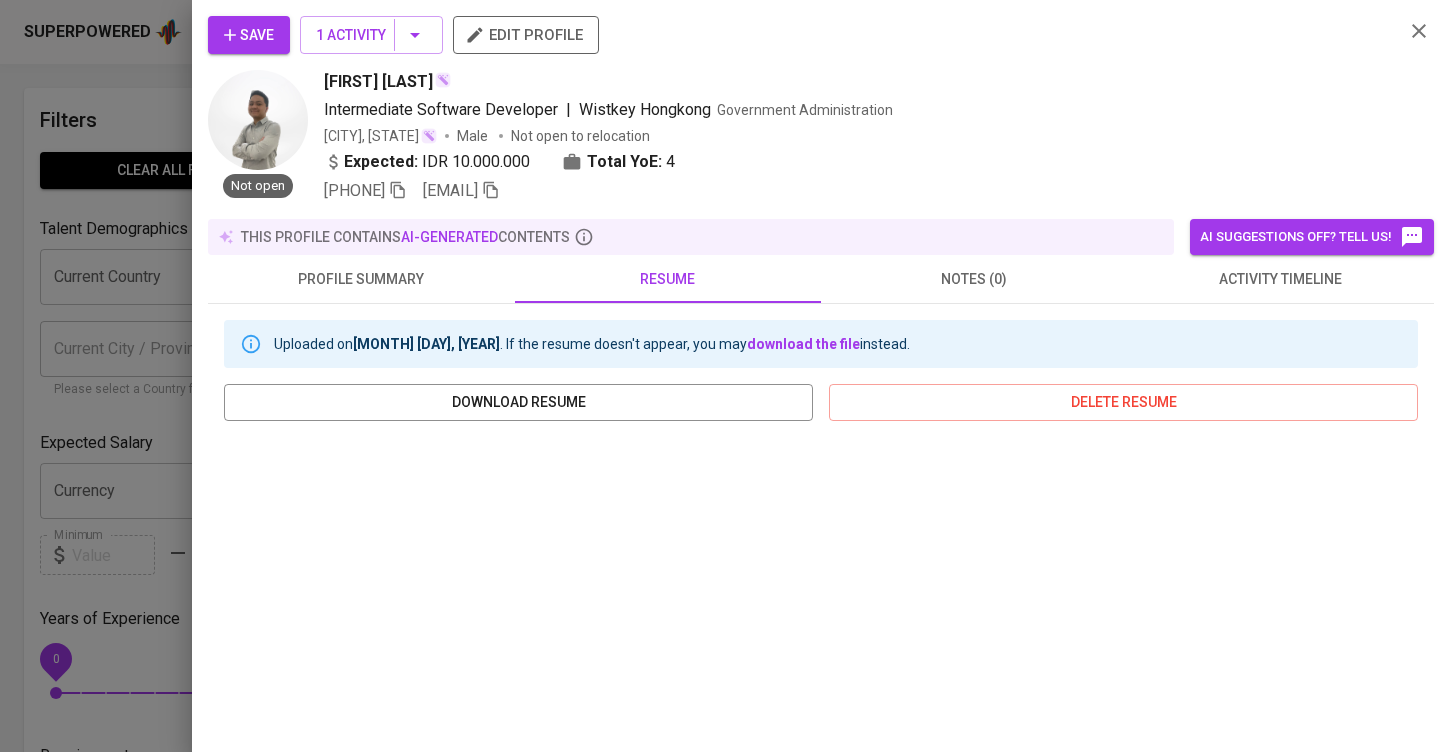 scroll, scrollTop: 304, scrollLeft: 0, axis: vertical 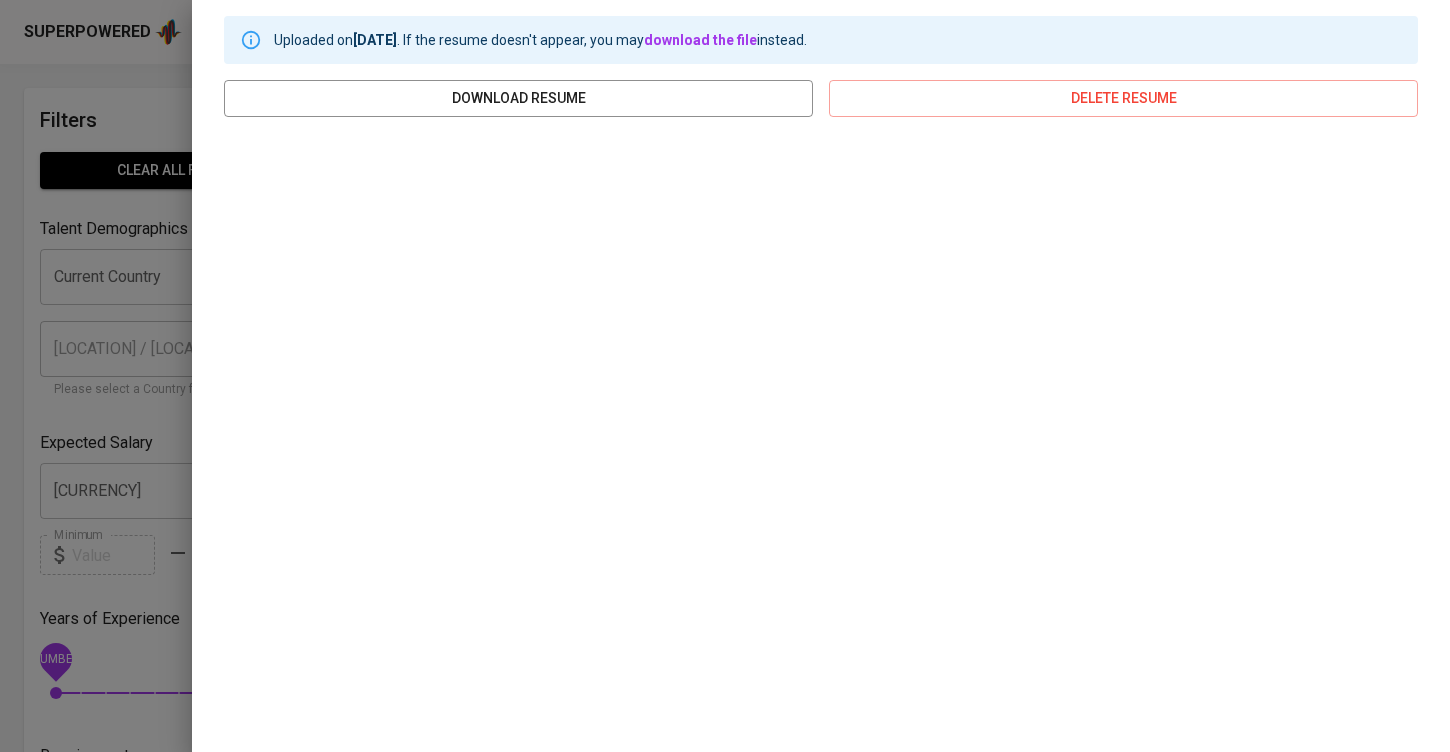 click at bounding box center (725, 376) 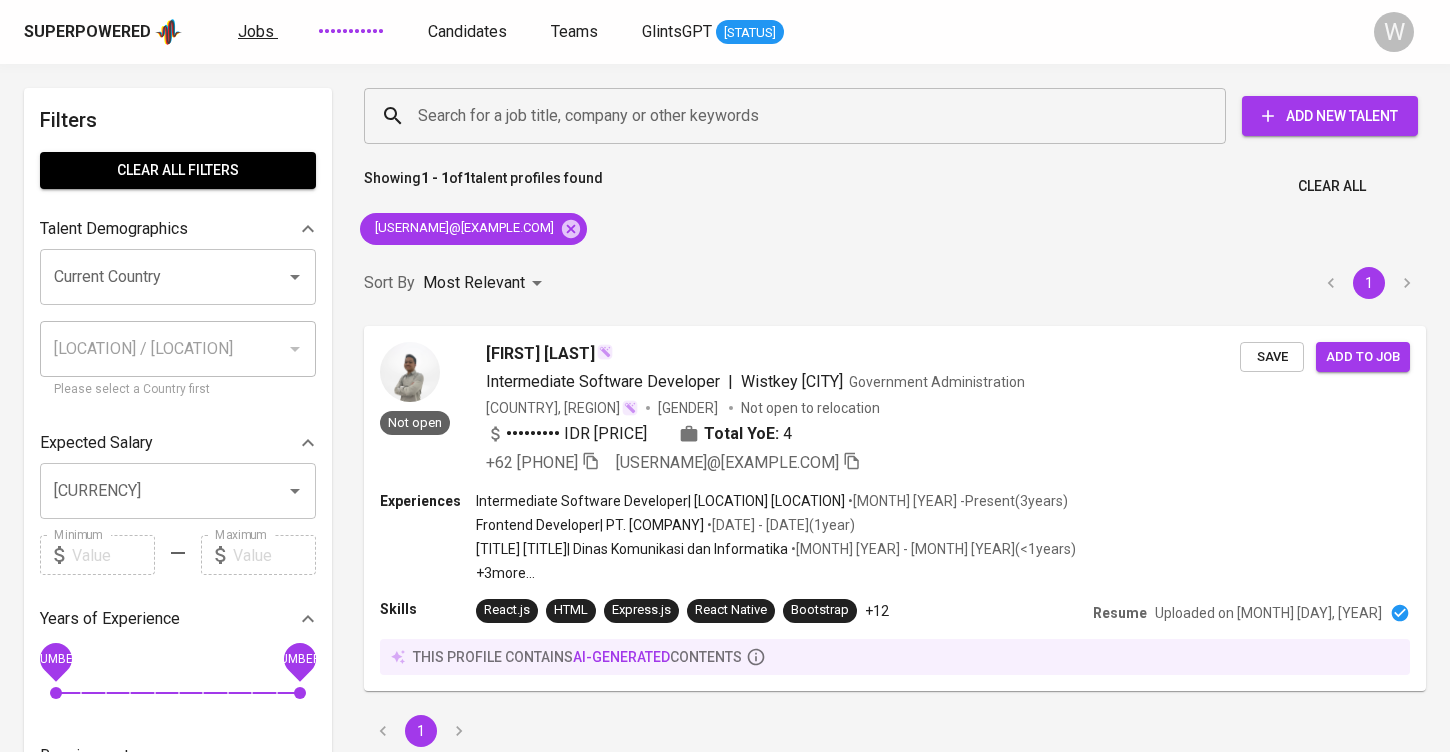 click on "Jobs" at bounding box center [256, 31] 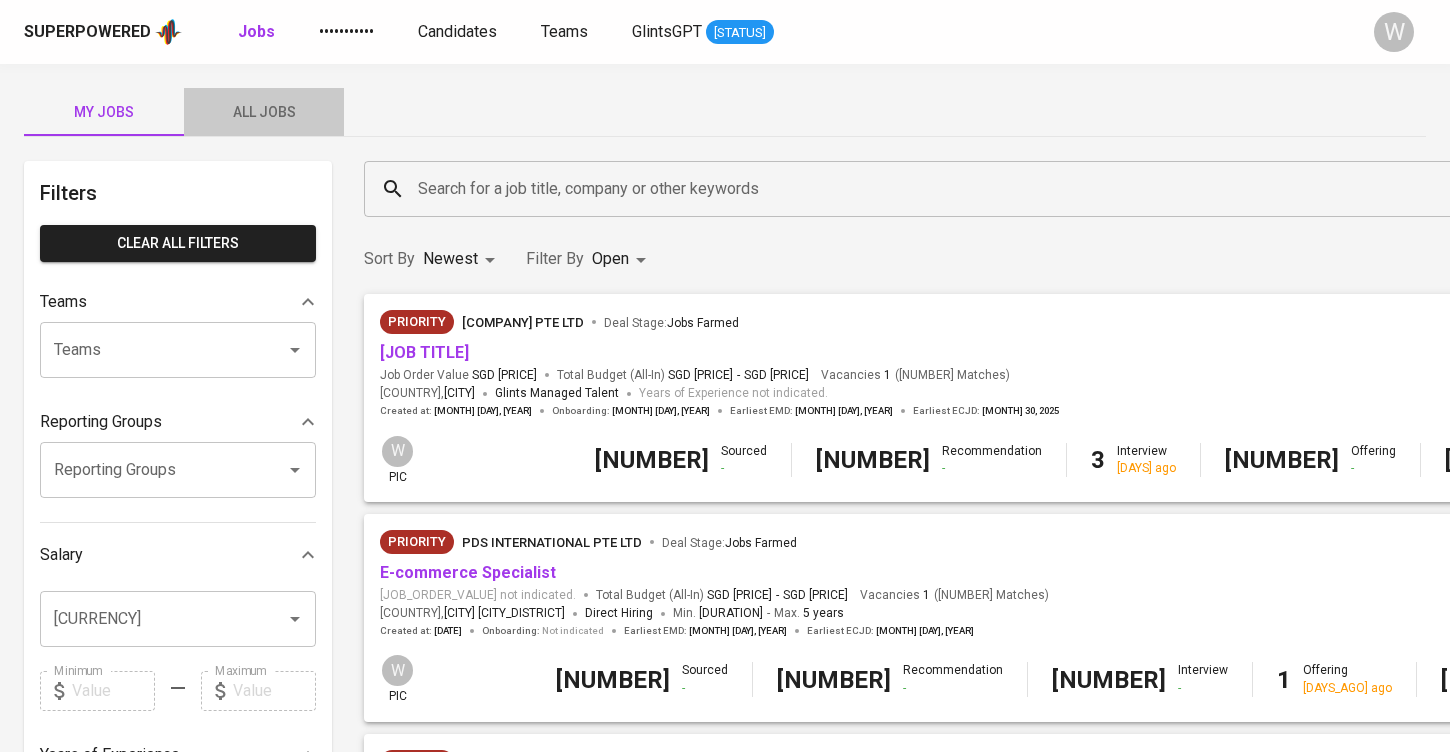 click on "All Jobs" at bounding box center [264, 112] 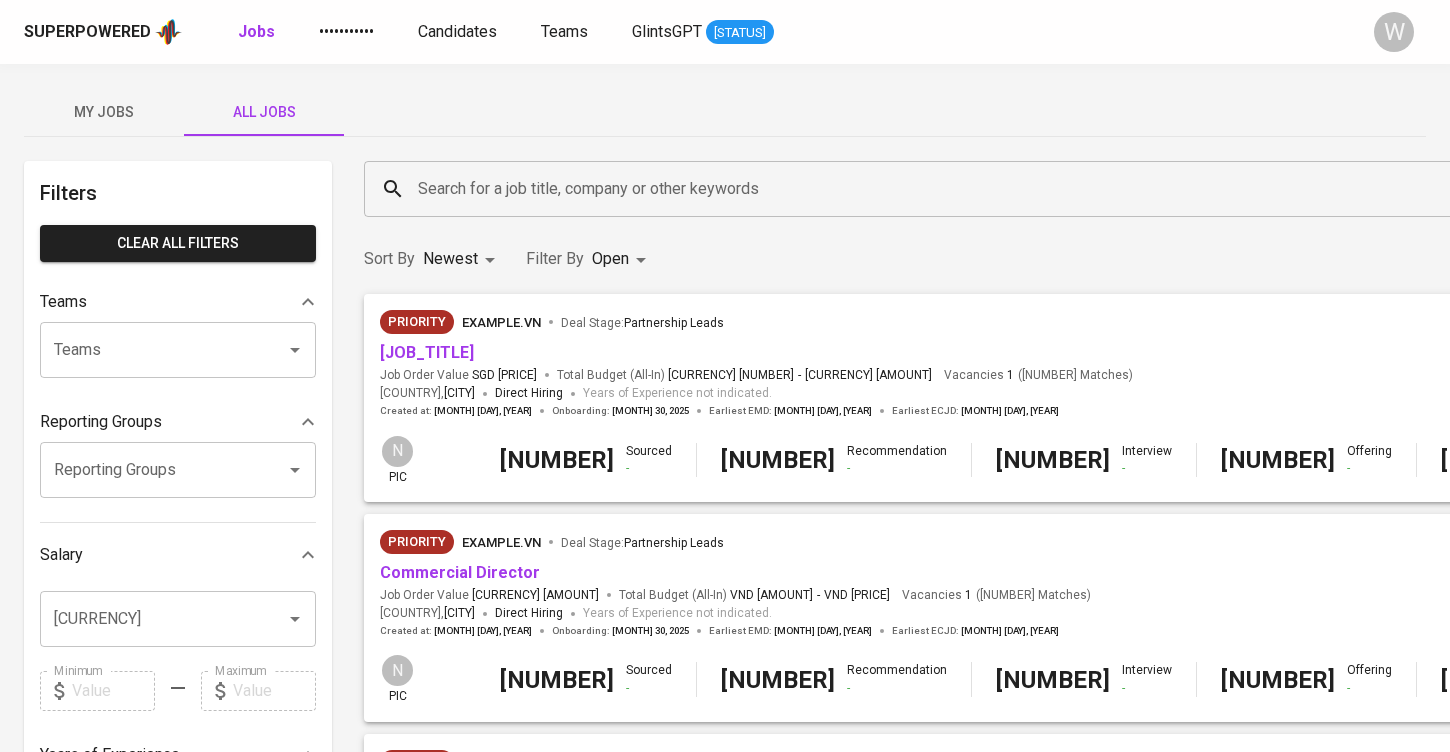 click on "Search for a job title, company or other keywords" at bounding box center (1110, 189) 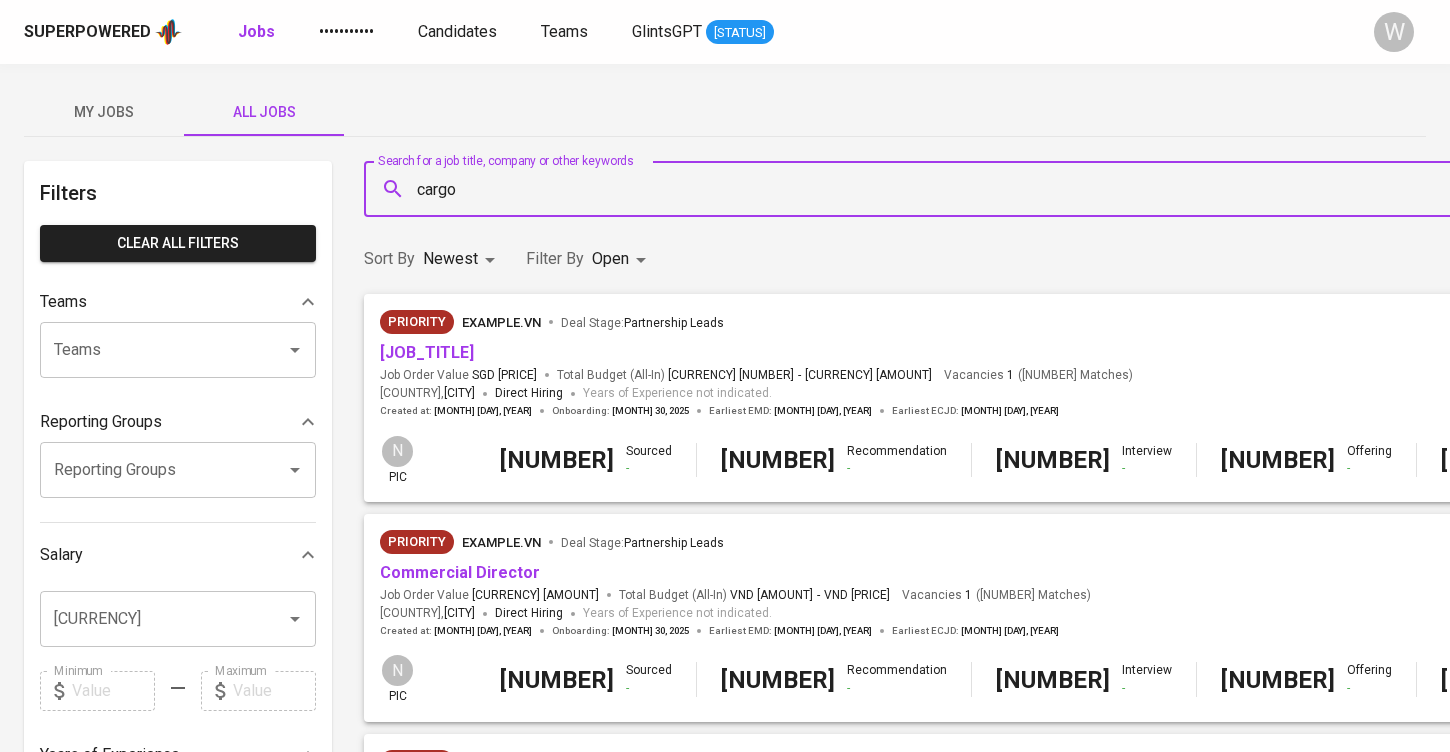 type on "cargo" 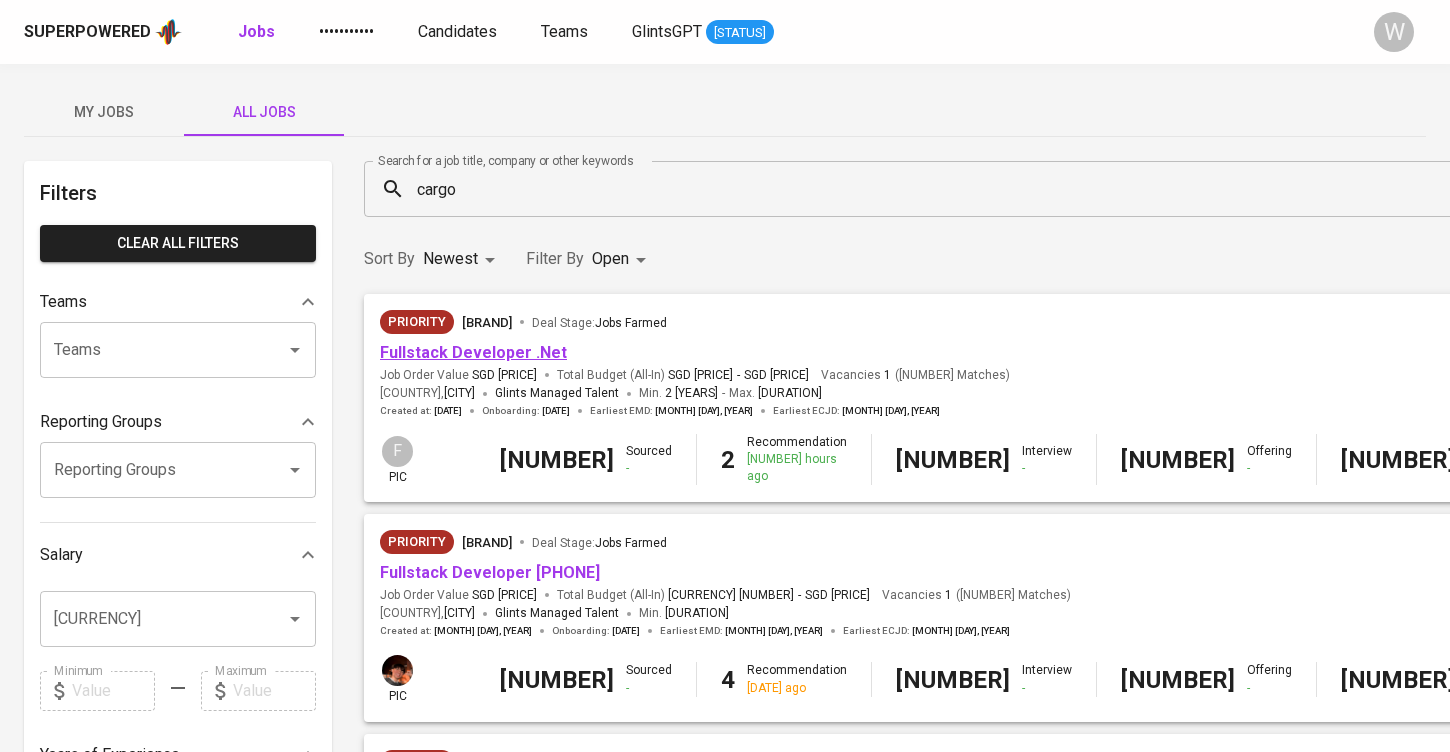 click on "Fullstack Developer .Net" at bounding box center (473, 352) 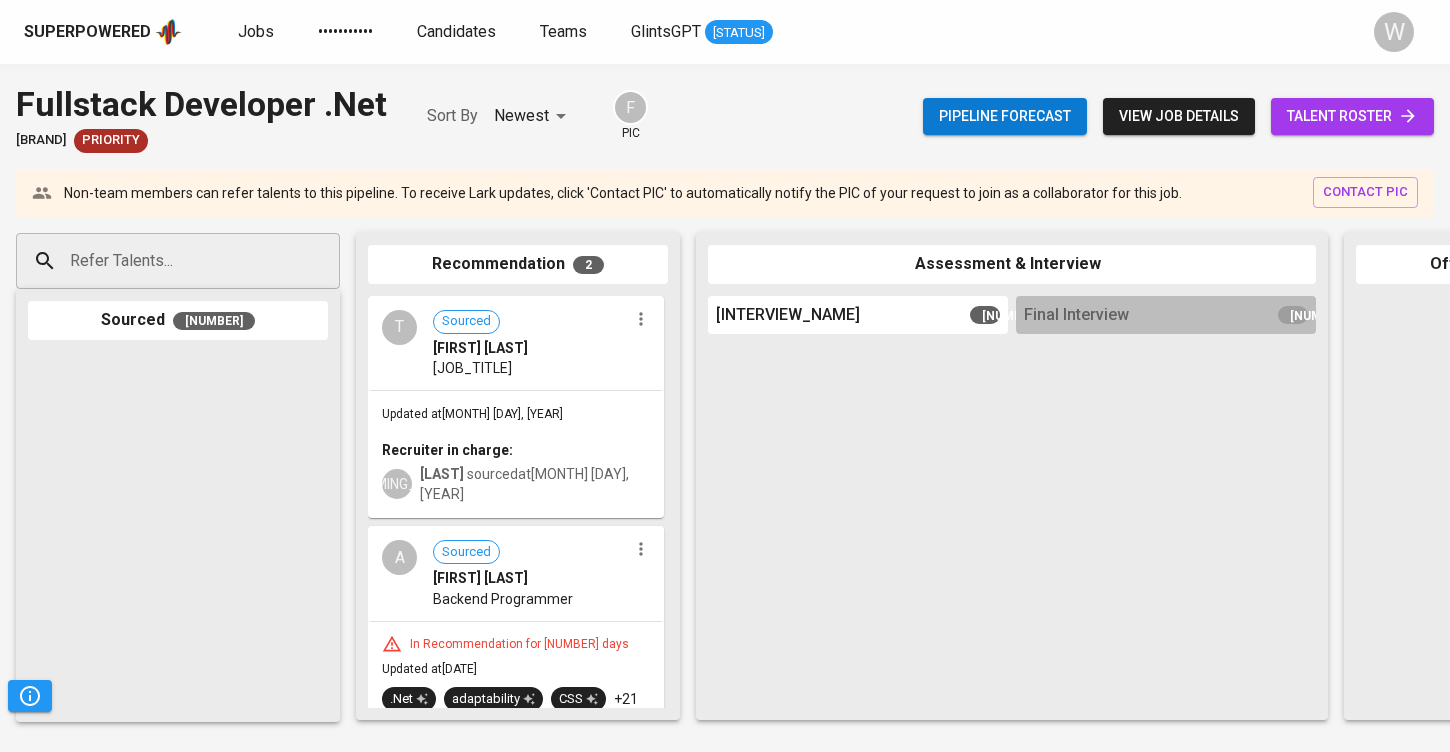 click on "Sourced Taris Muhammad Backend Engineer Updated at Jun 30, 2025 Recruiter in charge: R [LAST] sourced at Jun 30, 2025 A Sourced Ahmad Mahdi Backend Programmer In Recommendation for 3 days Updated at Jun 27, 2025 .Net adaptability CSS +21 Recruiter in charge: R [LAST] sourced at Jun 27, 2025 Assessment & Interview Interview 1 0 Final Interview 0 Offered 0 Hired 0 Unsuitable 0" at bounding box center (725, 408) 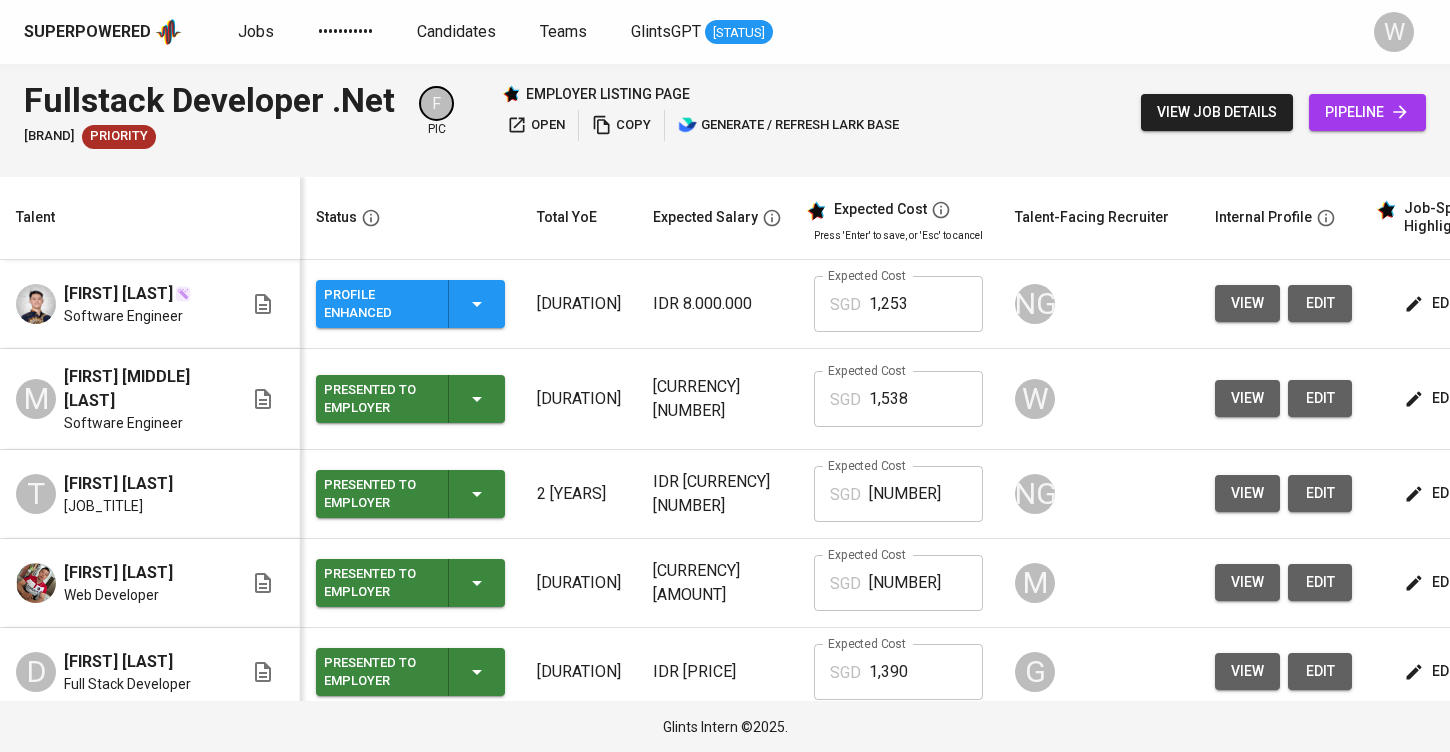 click on "[CURRENCY] [NUMBER]" at bounding box center (579, 304) 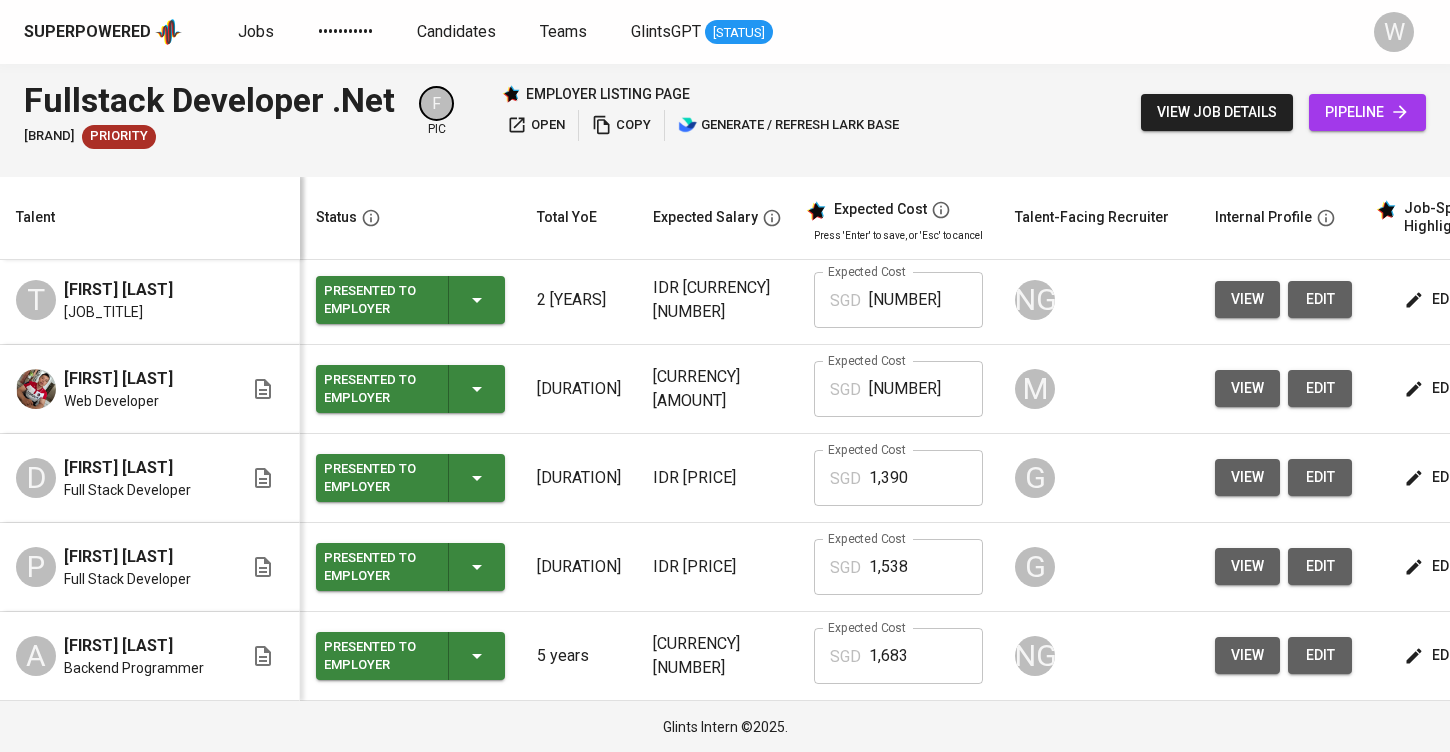 scroll, scrollTop: 194, scrollLeft: 0, axis: vertical 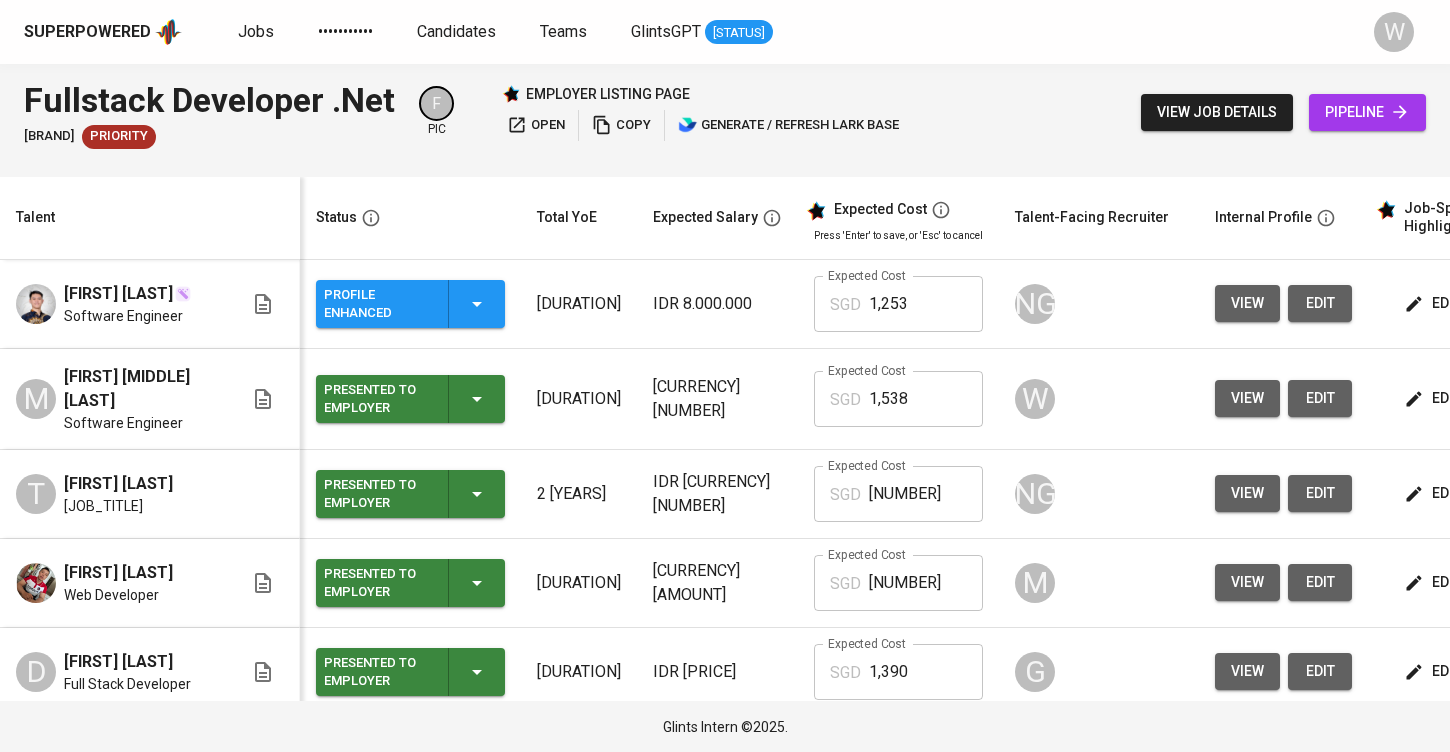 click on "view" at bounding box center [1247, 398] 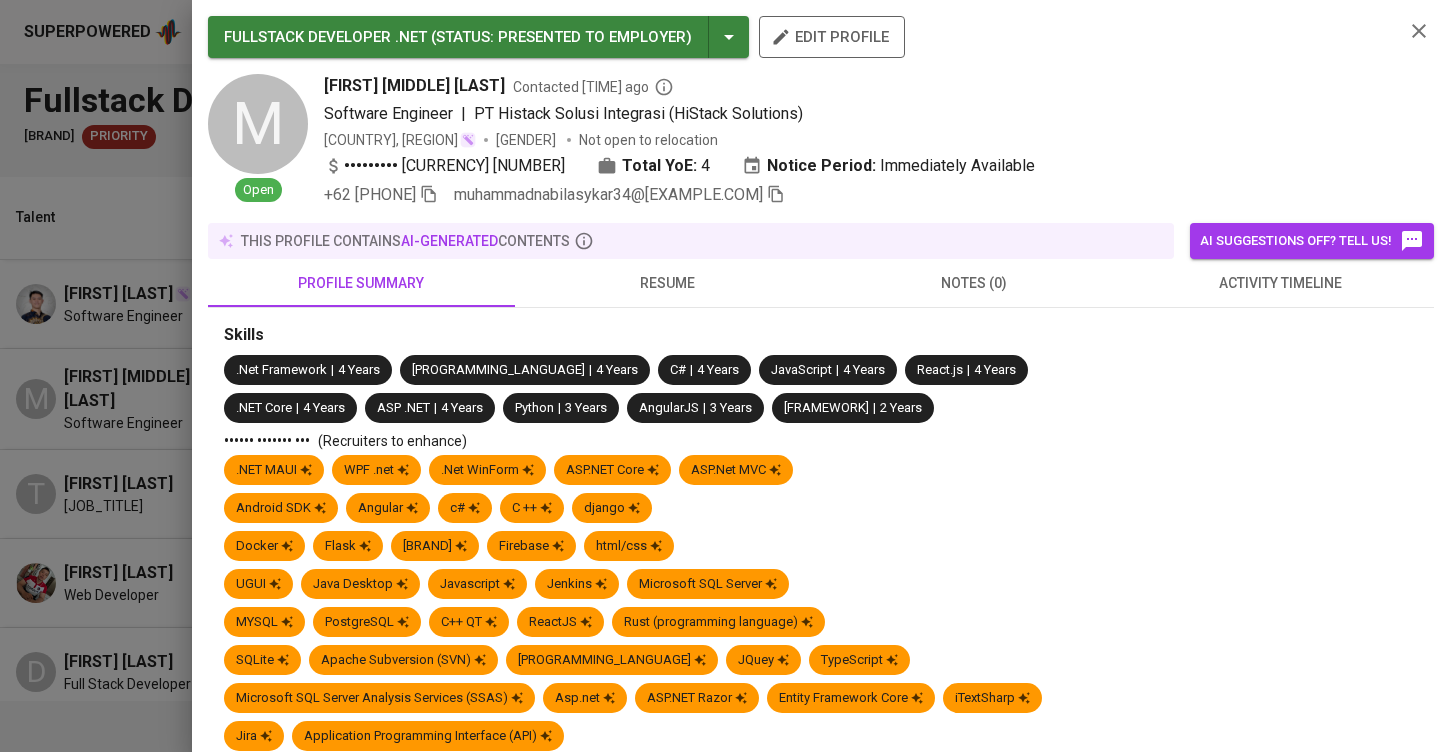 click on "FULLSTACK DEVELOPER .NET   ( STATUS :   Presented to Employer )   edit profile M Open [FIRST] [LAST] Contacted [DATE] Software Engineer | PT Histack Solusi Integrasi (HiStack Solutions) Indonesia, DKI Jakarta Male   Not open to relocation Expected:   IDR [AMOUNT] Total YoE:   [YEARS] Notice Period:   Immediately Available [PHONE]   [EMAIL]   this profile contains  AI-generated  contents AI suggestions off? Tell us! profile summary resume notes (0) activity timeline Skills .Net Framework | [YEARS]   Years Java | [YEARS]   Years C# | [YEARS]   Years JavaScript | [YEARS]   Years React.js | [YEARS]   Years .NET Core | [YEARS]   Years ASP .NET | [YEARS]   Years Python | [YEARS]   Years AngularJS | [YEARS]   Years Spring Boot | [YEARS]   Years Skills without YOE (Recruiters to enhance) .NET MAUI WPF .net .Net WinForm ASP.NET Core ASP.Net MVC Android SDK Angular c#  C ++ django Docker  Flask GIT Firebase html/css UGUI Java Desktop Javascript  Jenkins Microsoft SQL Server MYSQL PostgreSQL C++ QT ReactJS SQLite VB .NET JQuey" at bounding box center [725, 376] 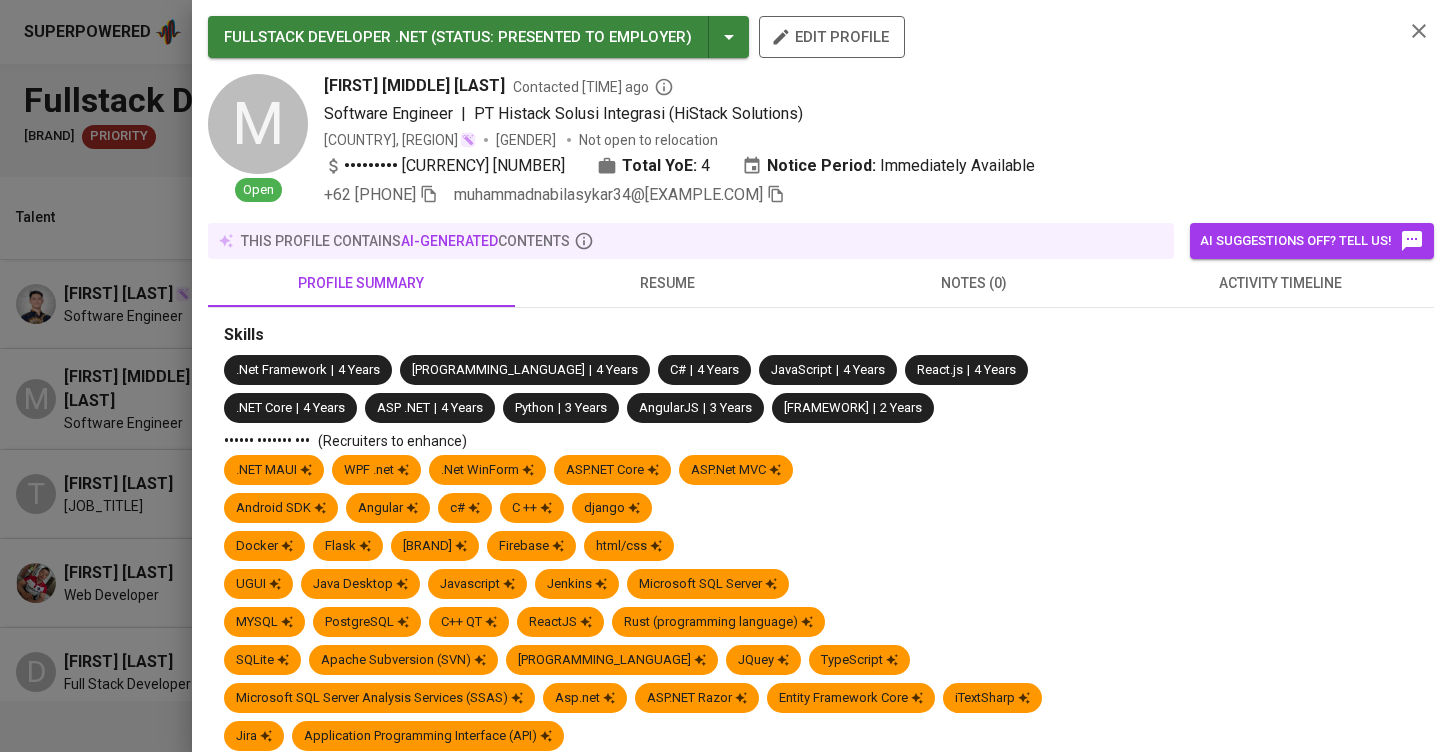 click on "edit profile" at bounding box center [832, 37] 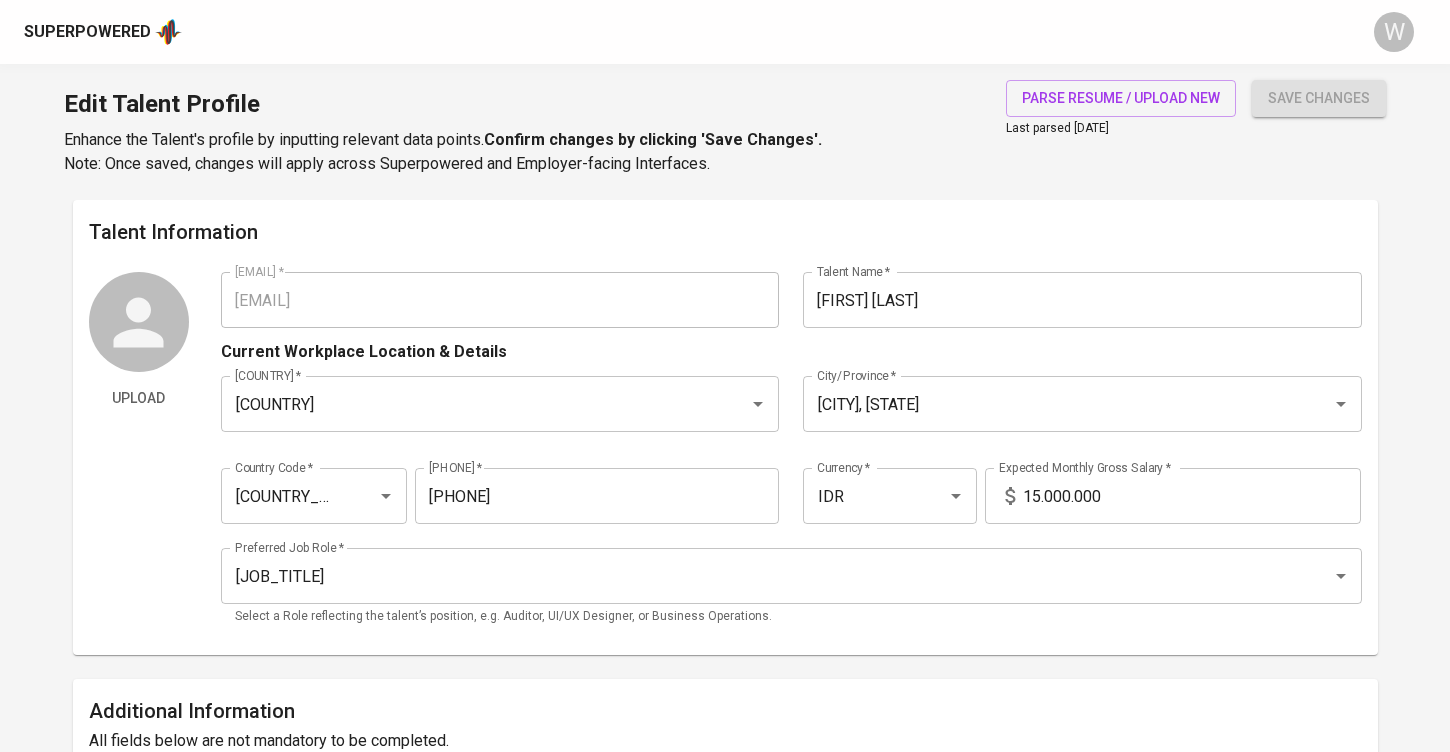 scroll, scrollTop: 0, scrollLeft: 0, axis: both 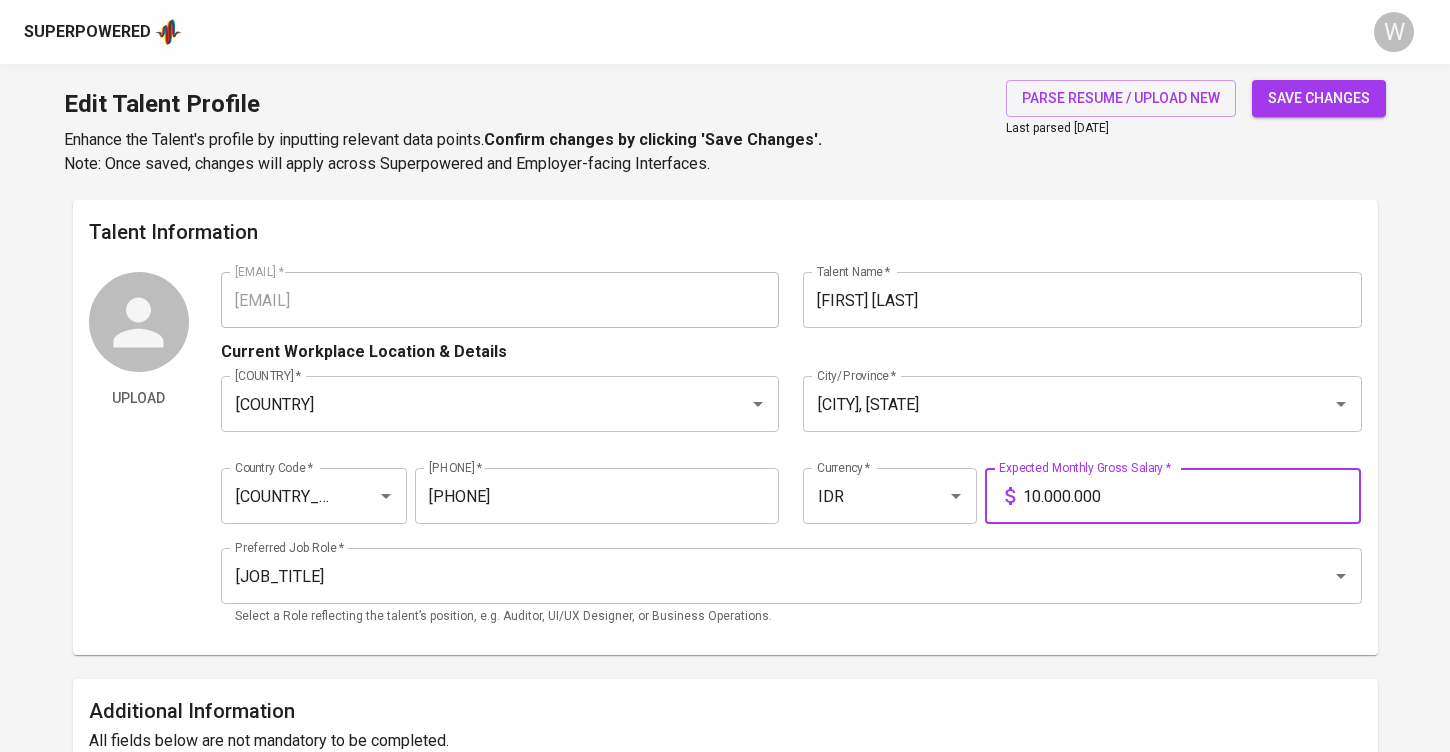 type on "10.000.000" 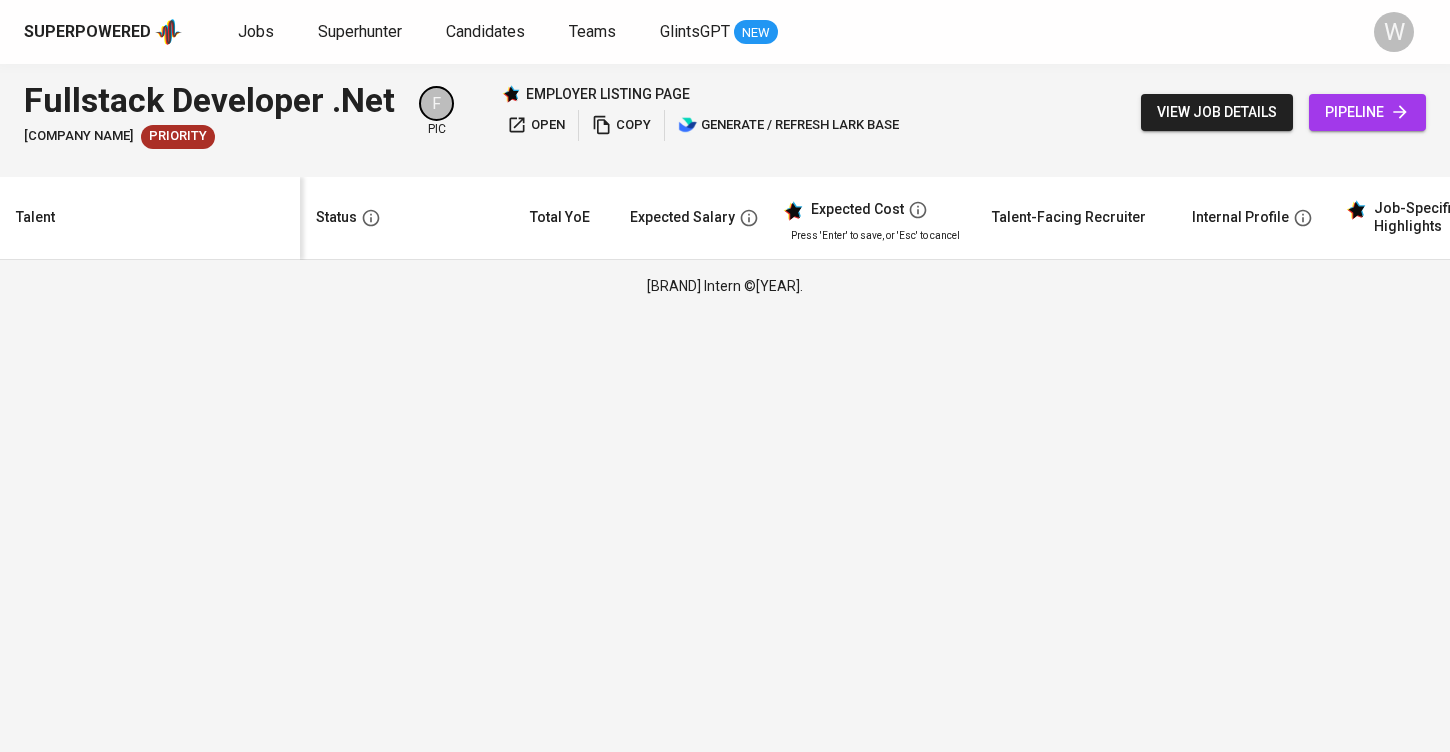 scroll, scrollTop: 0, scrollLeft: 0, axis: both 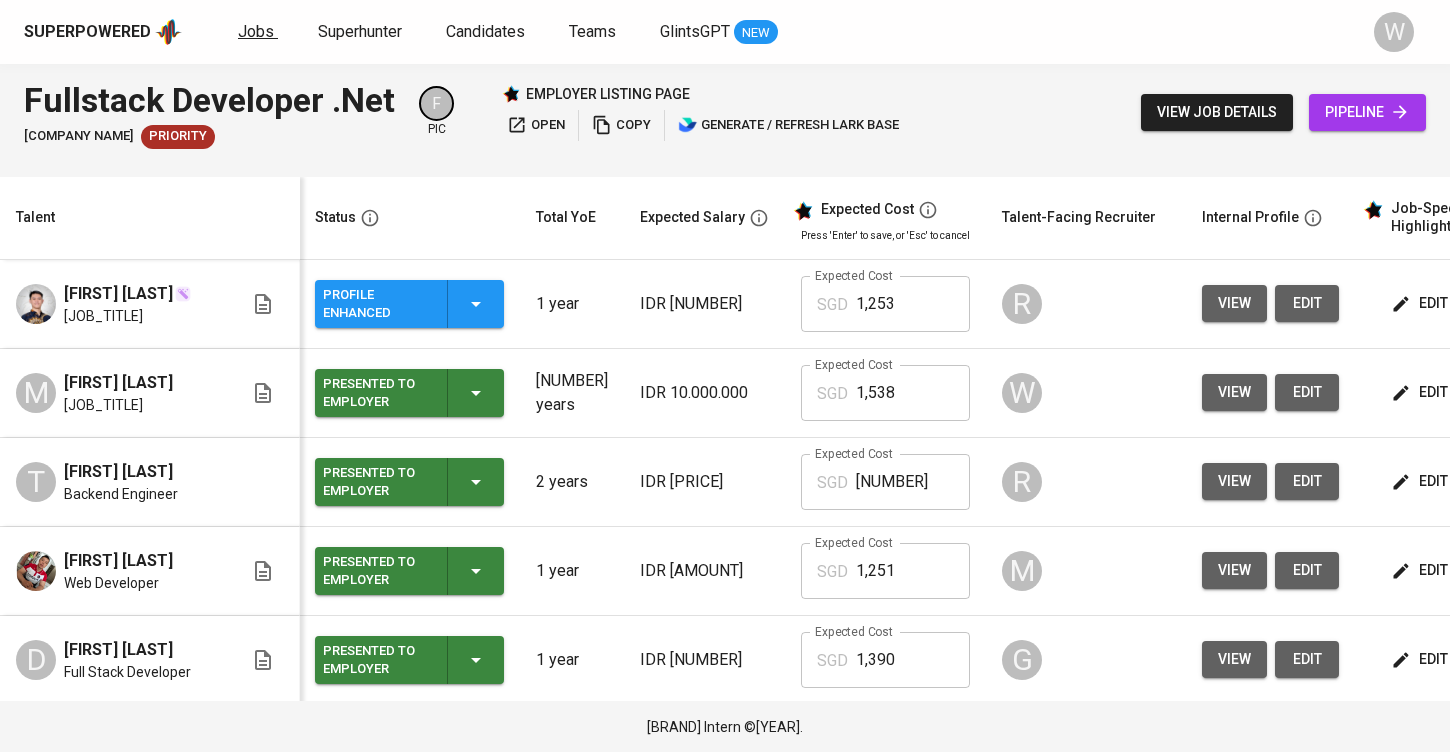 click on "Jobs" at bounding box center [256, 31] 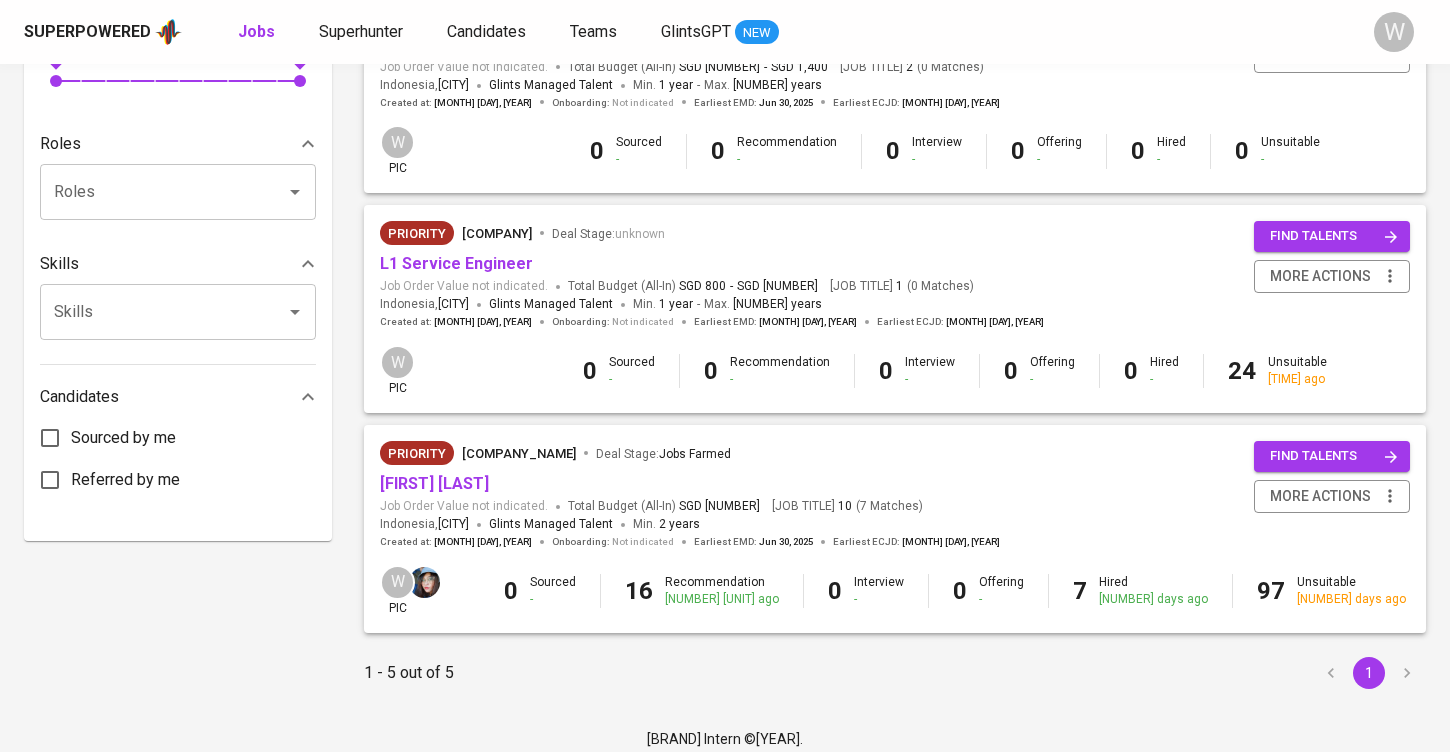 scroll, scrollTop: 747, scrollLeft: 0, axis: vertical 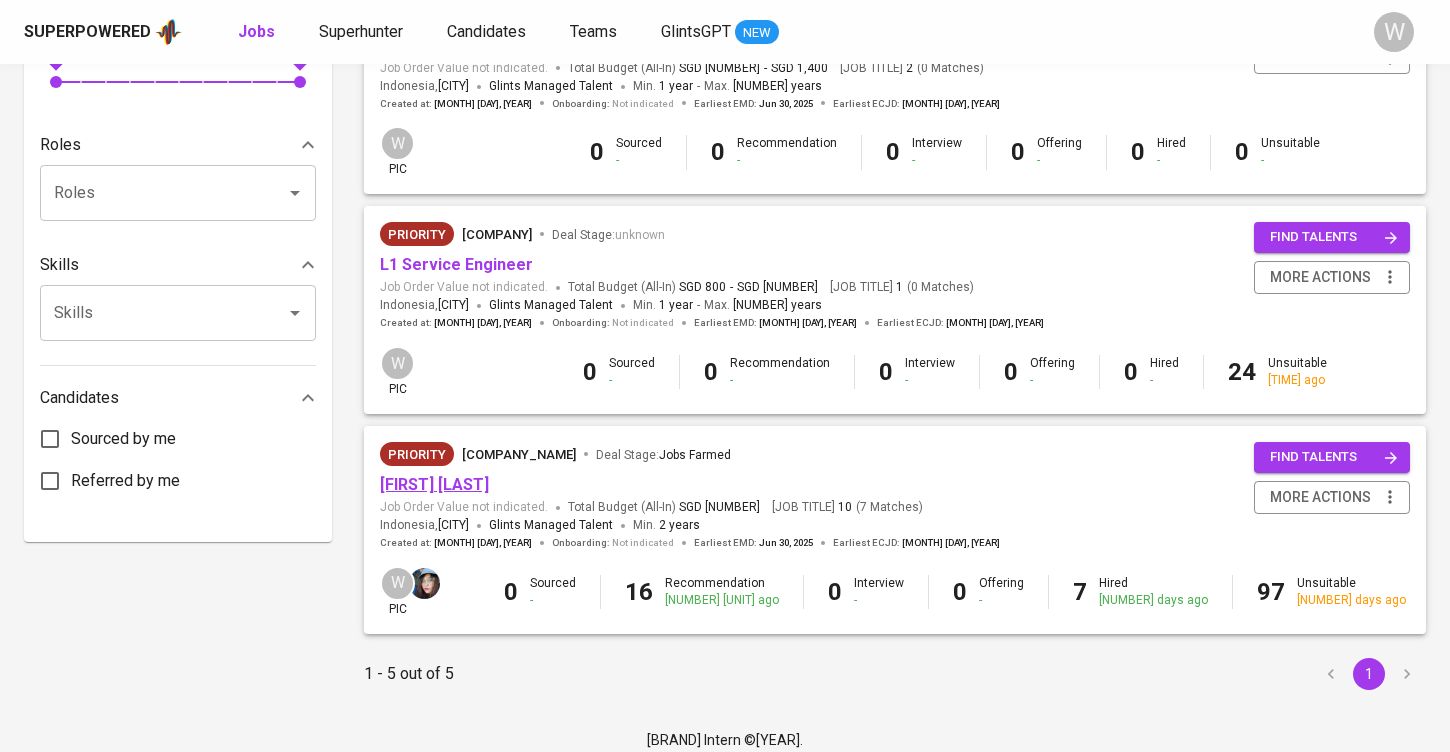 click on "[FIRST] [LAST]" at bounding box center (434, 484) 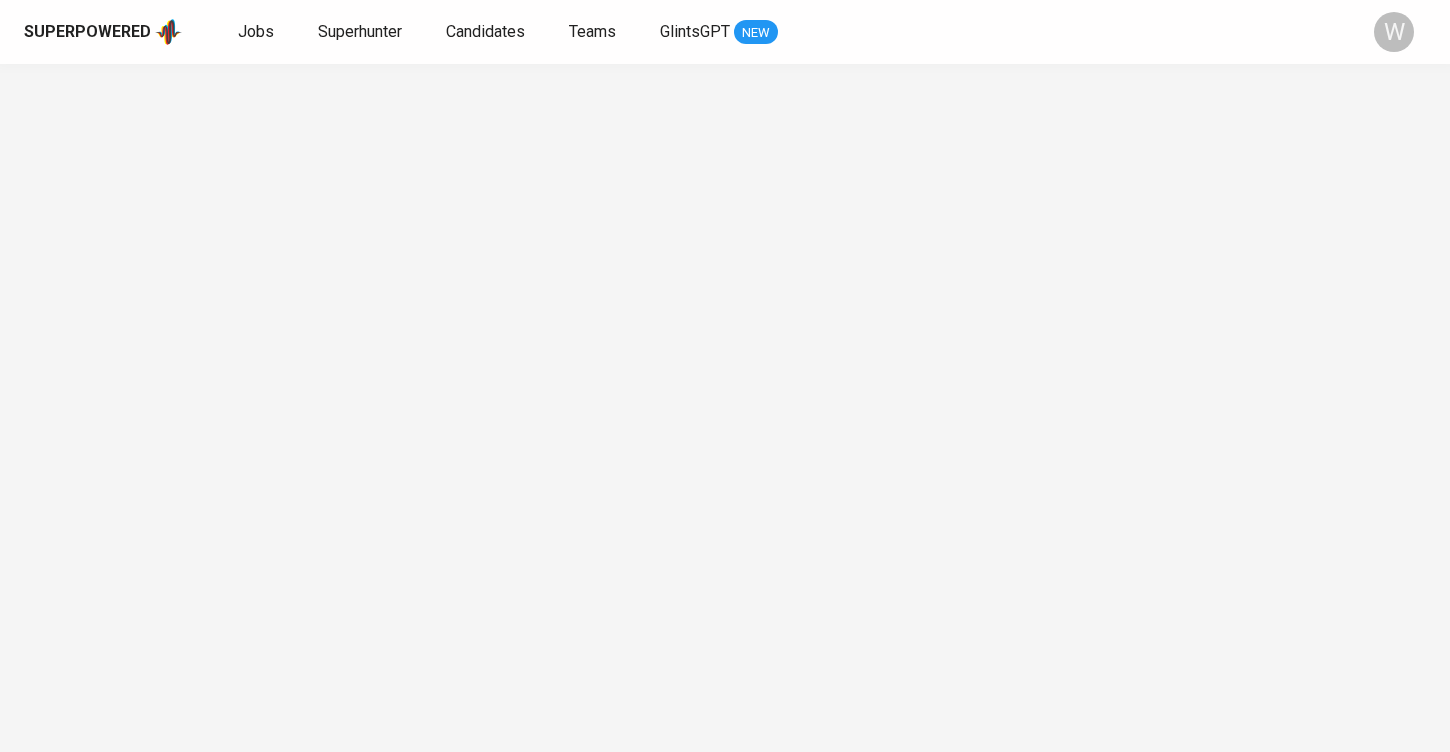 scroll, scrollTop: 0, scrollLeft: 0, axis: both 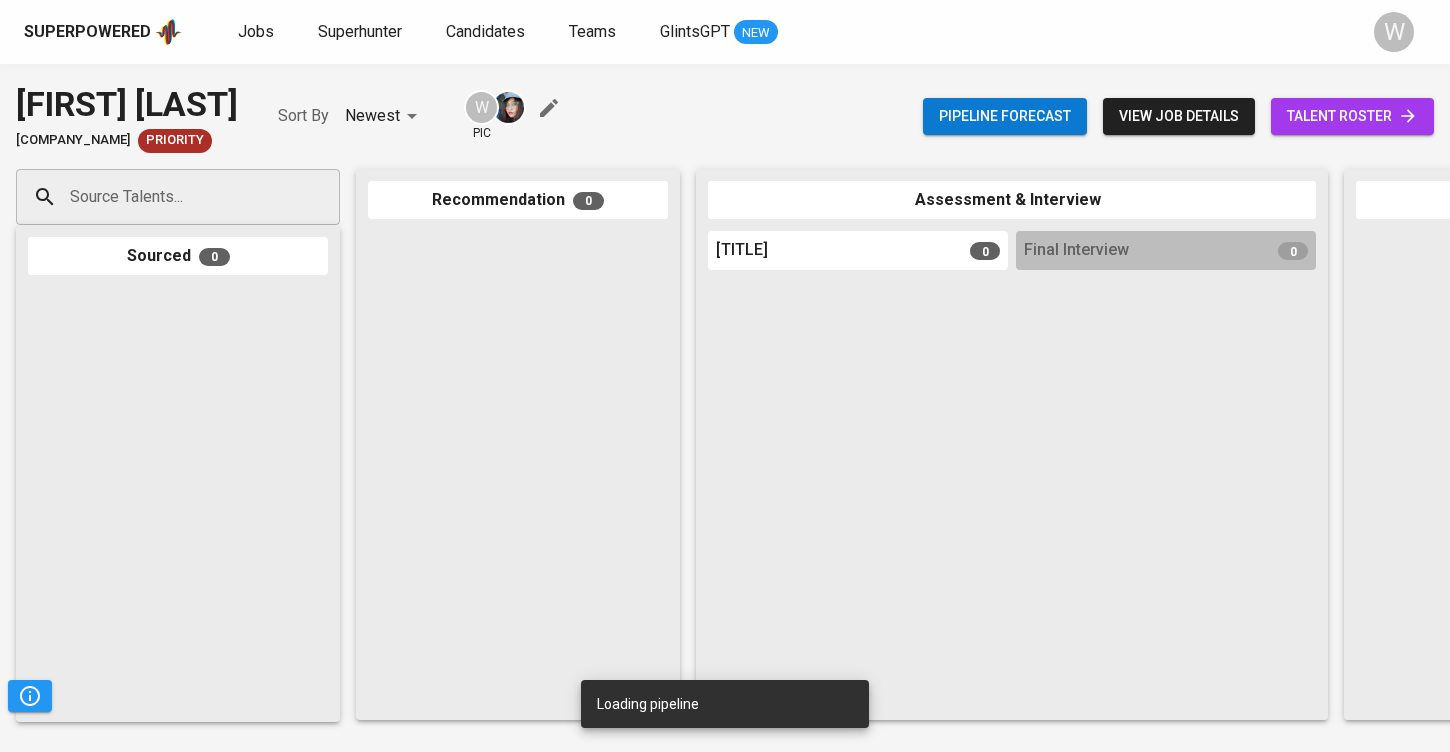 click on "talent roster" at bounding box center (1352, 116) 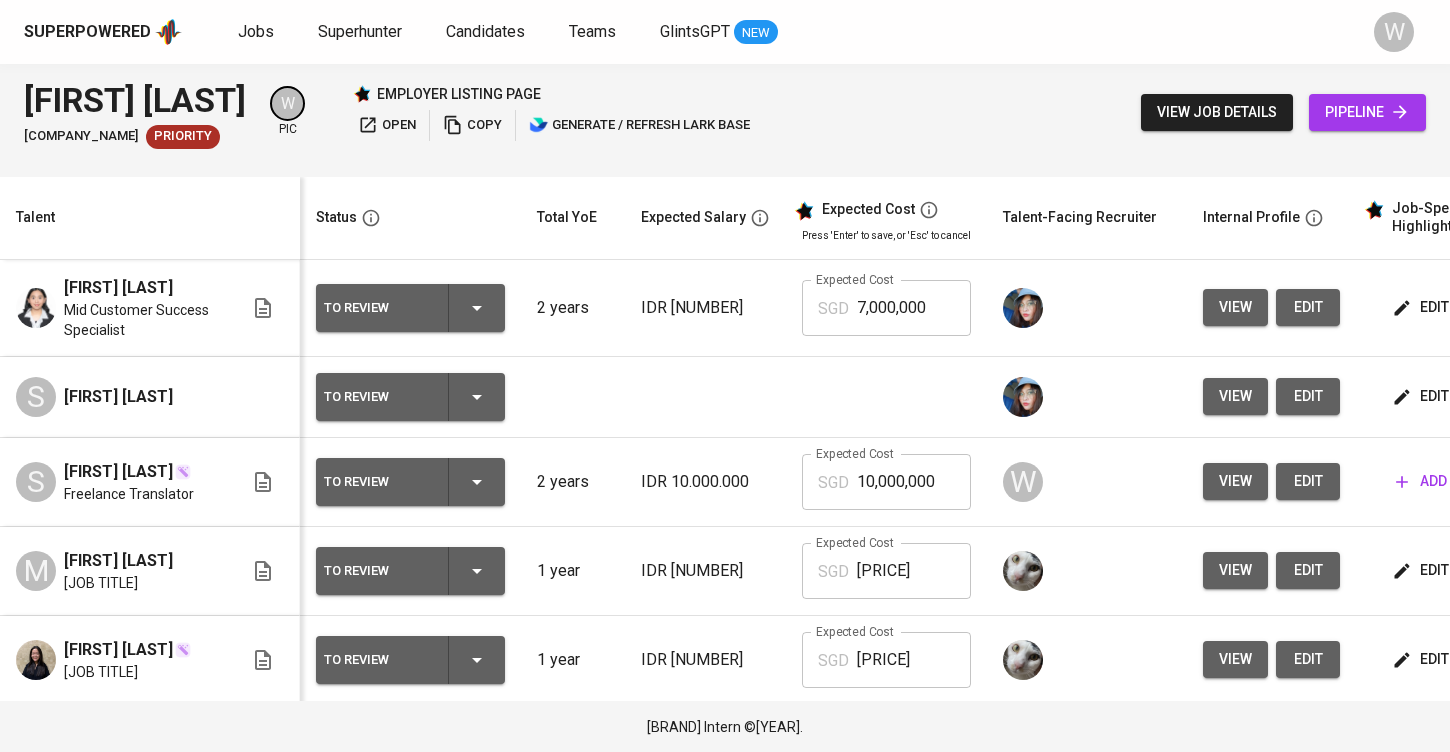 click on "[COMPANY] [COMPANY]" at bounding box center [693, 32] 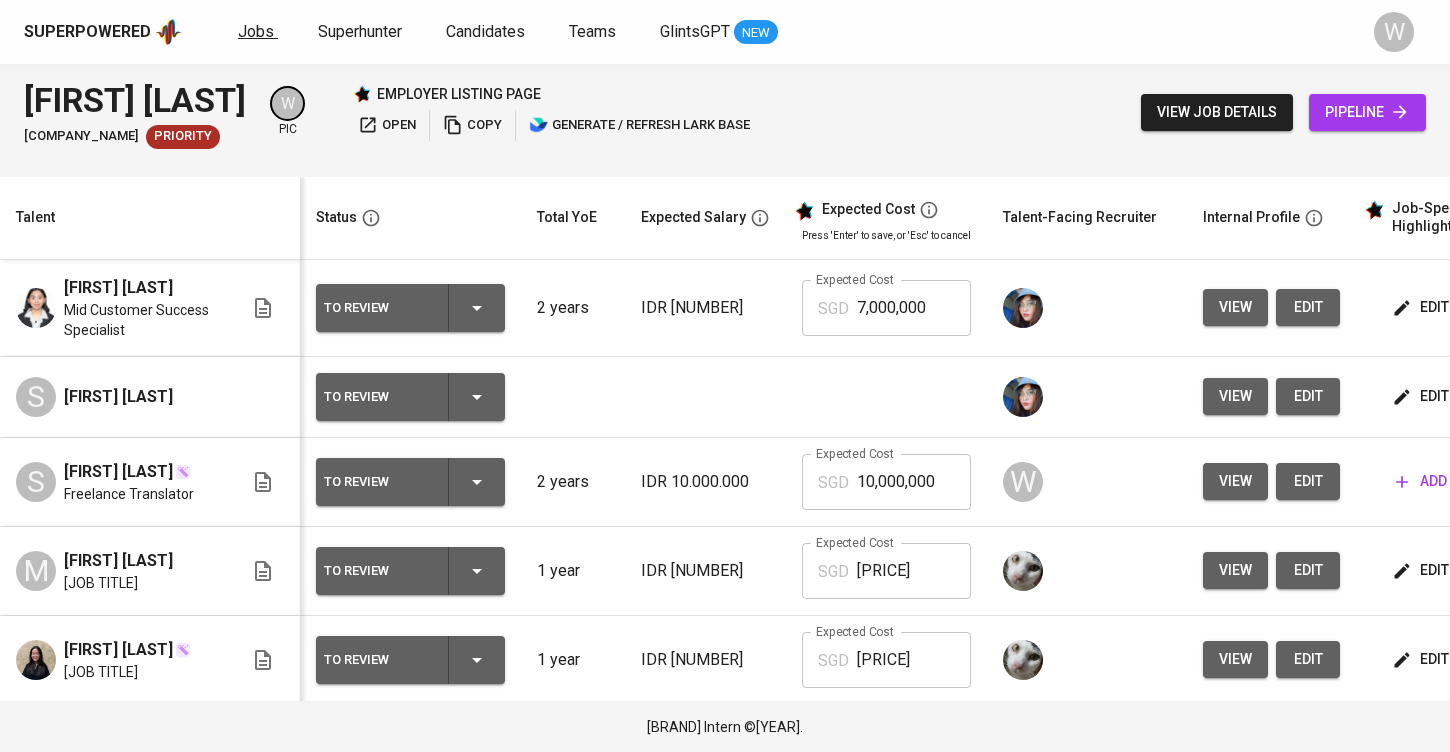 click on "Jobs" at bounding box center (256, 31) 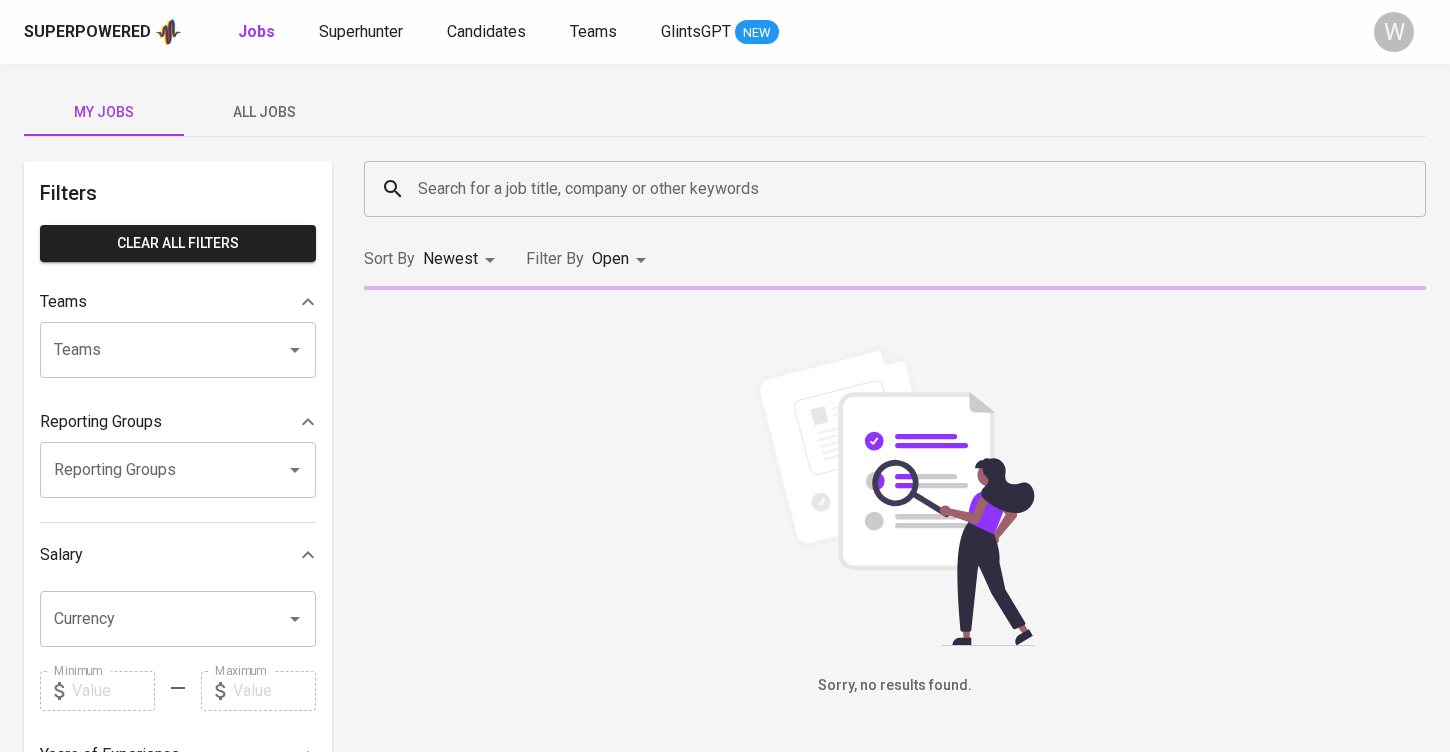 click on "Jobs" at bounding box center [256, 31] 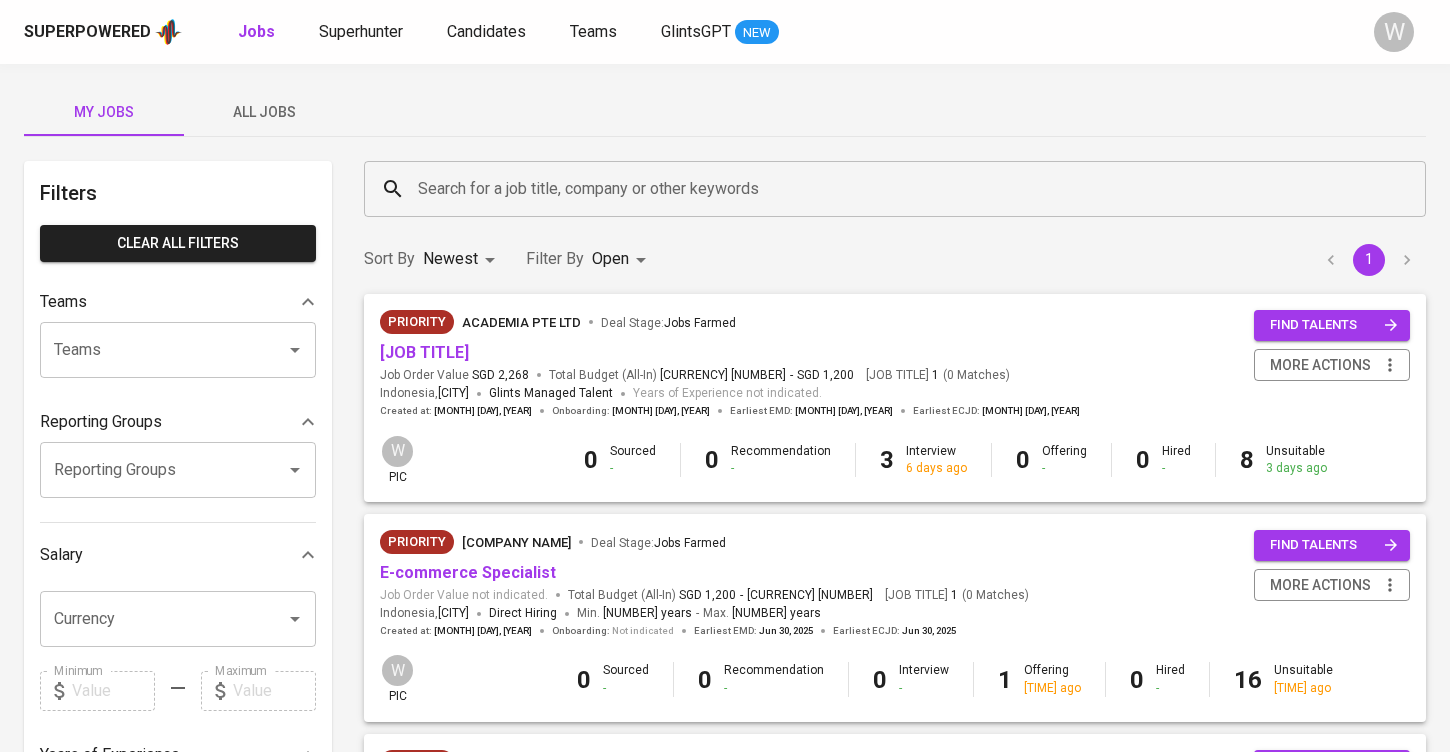 click on "All Jobs" at bounding box center (104, 112) 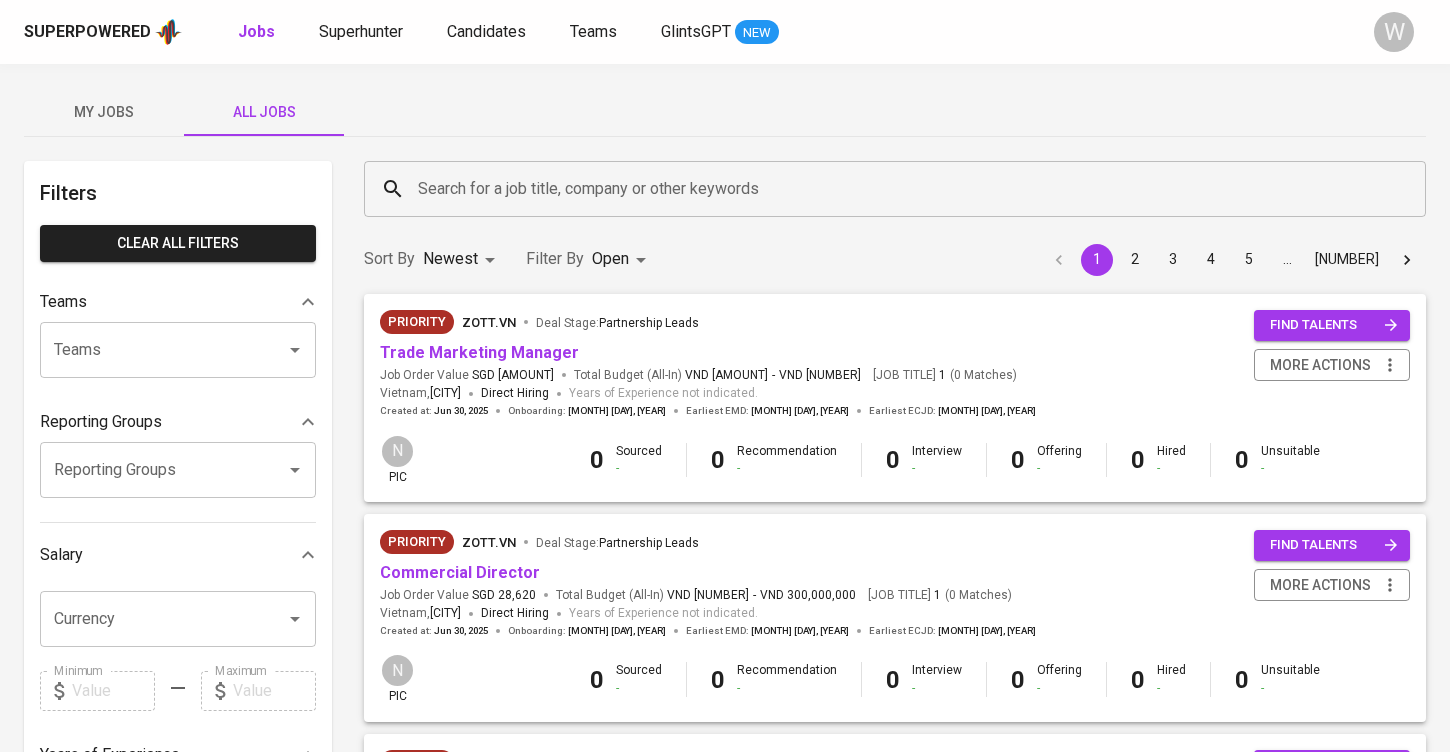 click on "Search for a job title, company or other keywords" at bounding box center [900, 189] 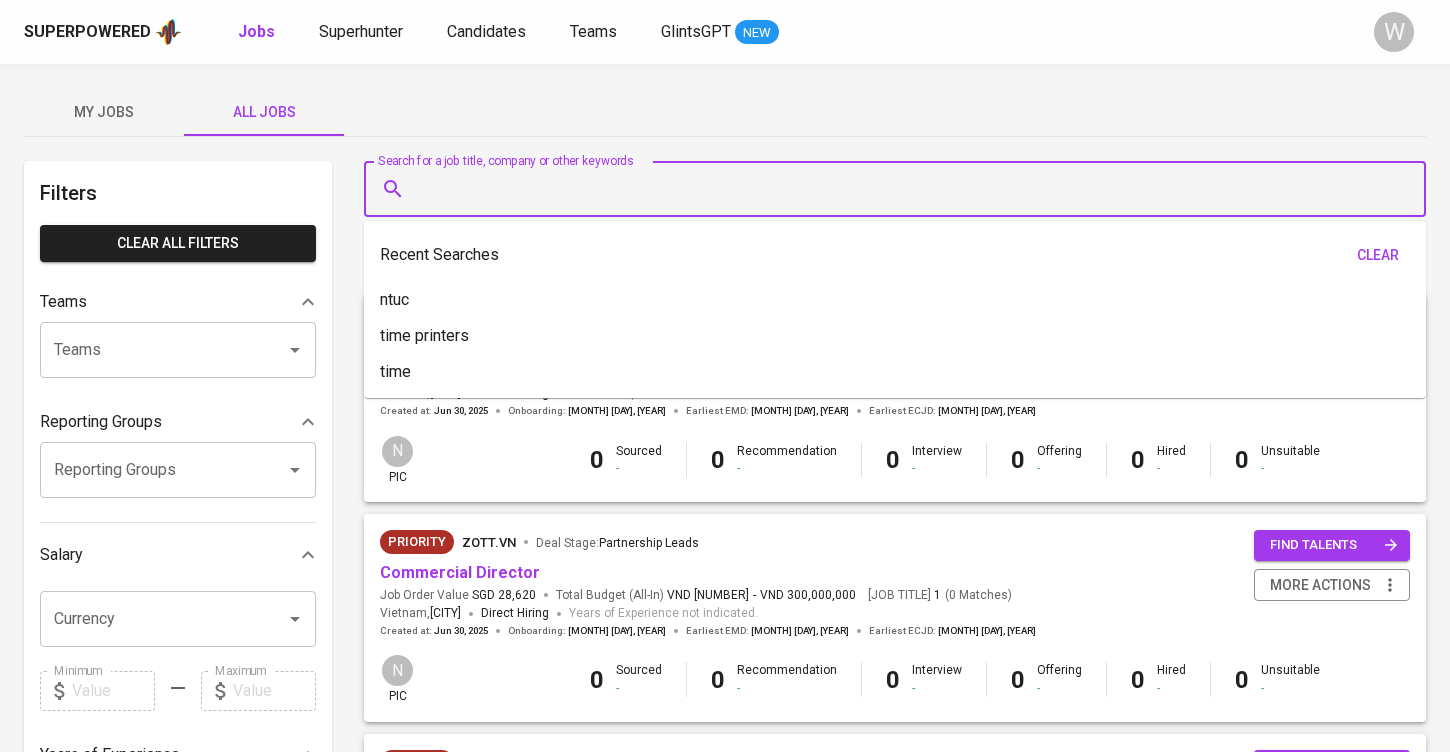 type on "Y" 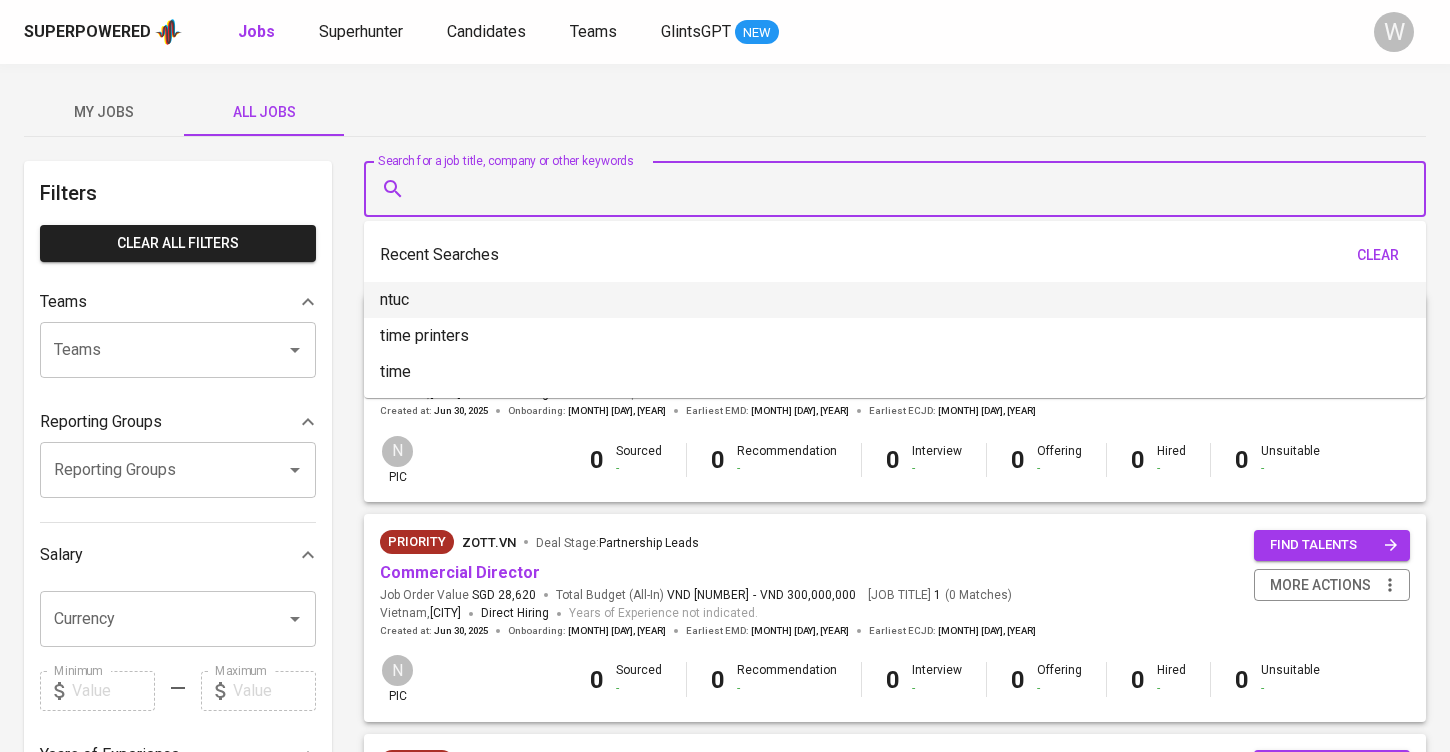 type 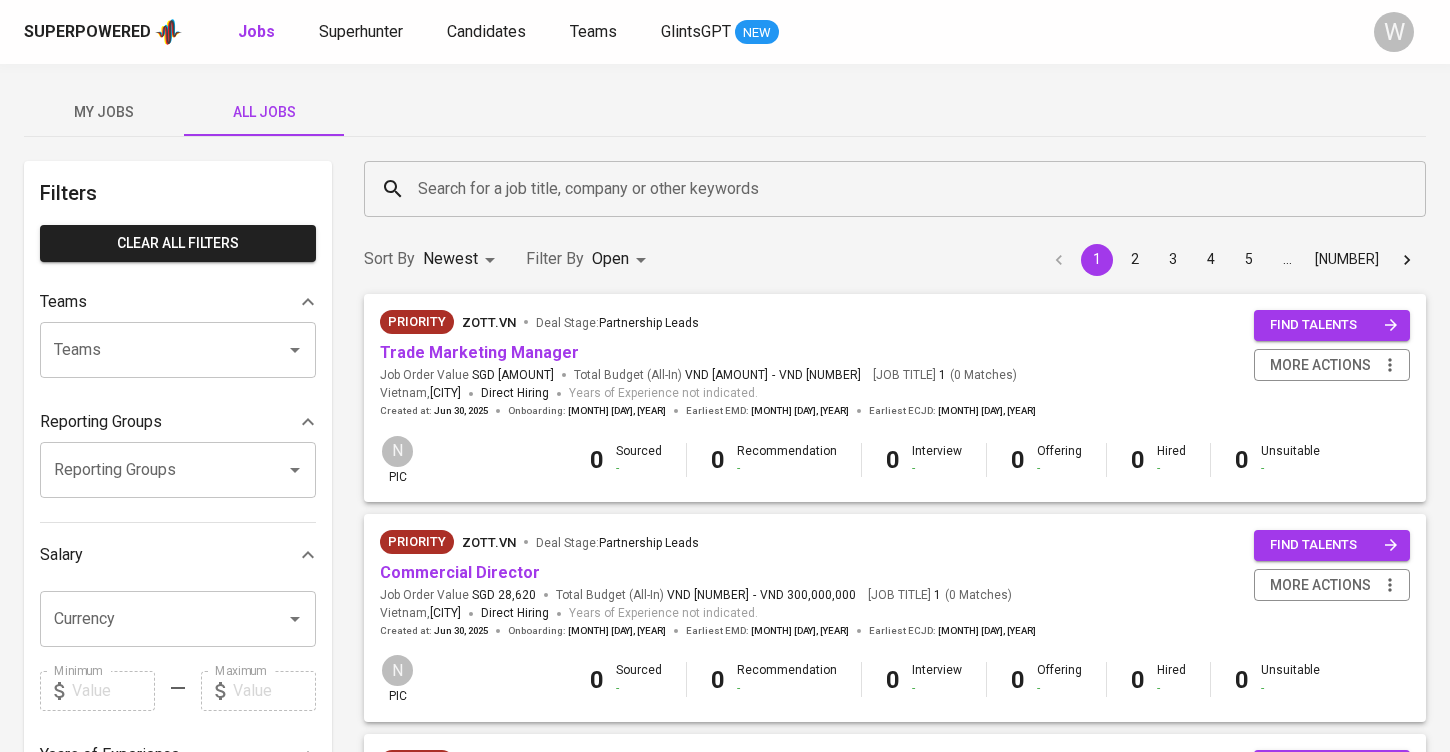 scroll, scrollTop: -1, scrollLeft: 0, axis: vertical 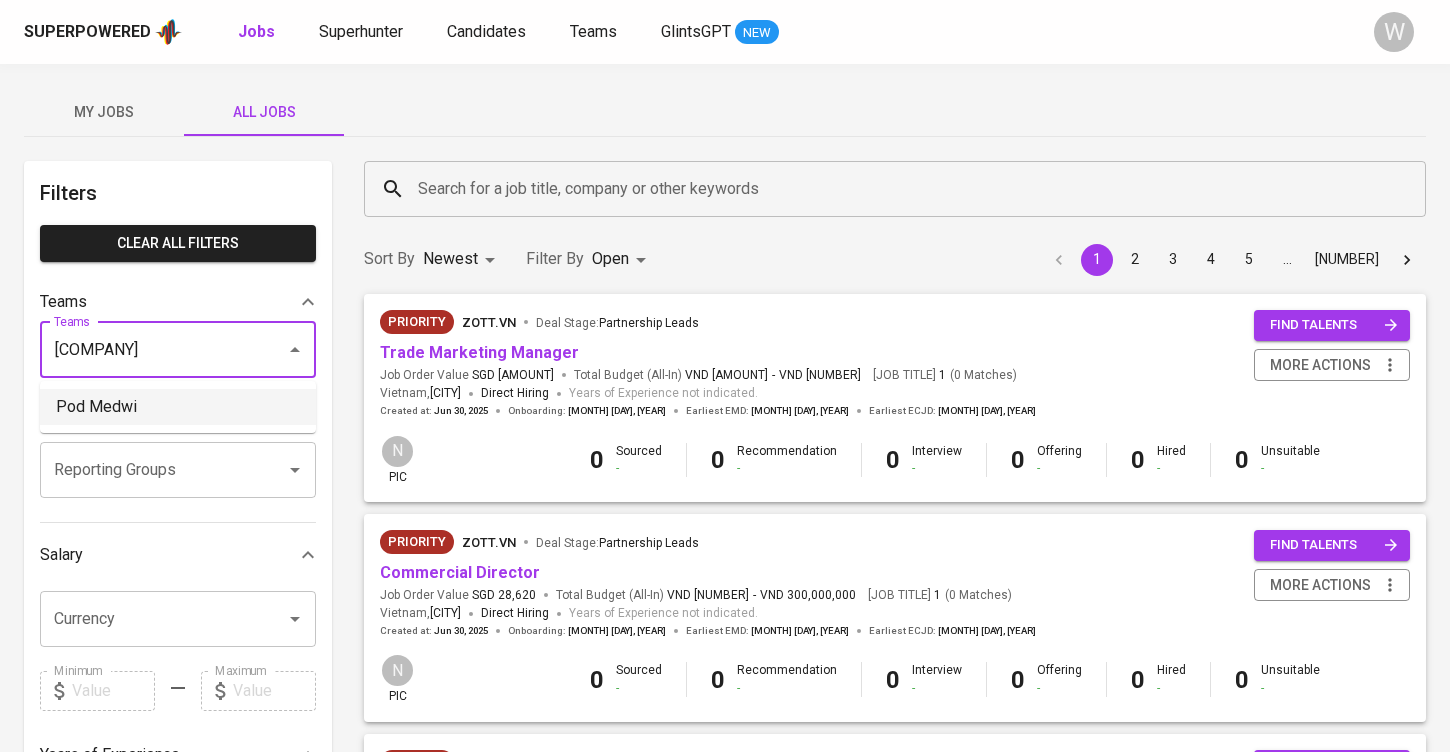 click on "Pod Medwi" at bounding box center (178, 407) 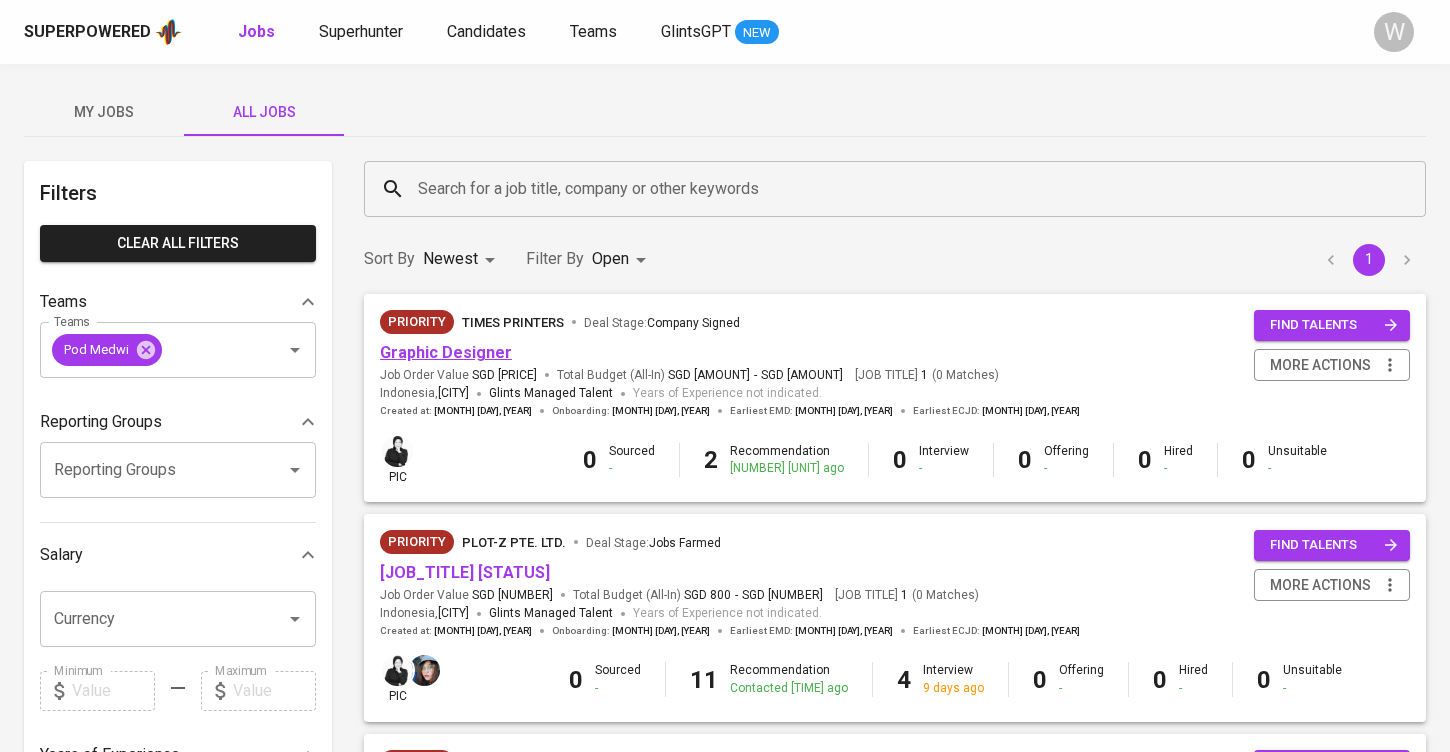 click on "Graphic Designer" at bounding box center [446, 352] 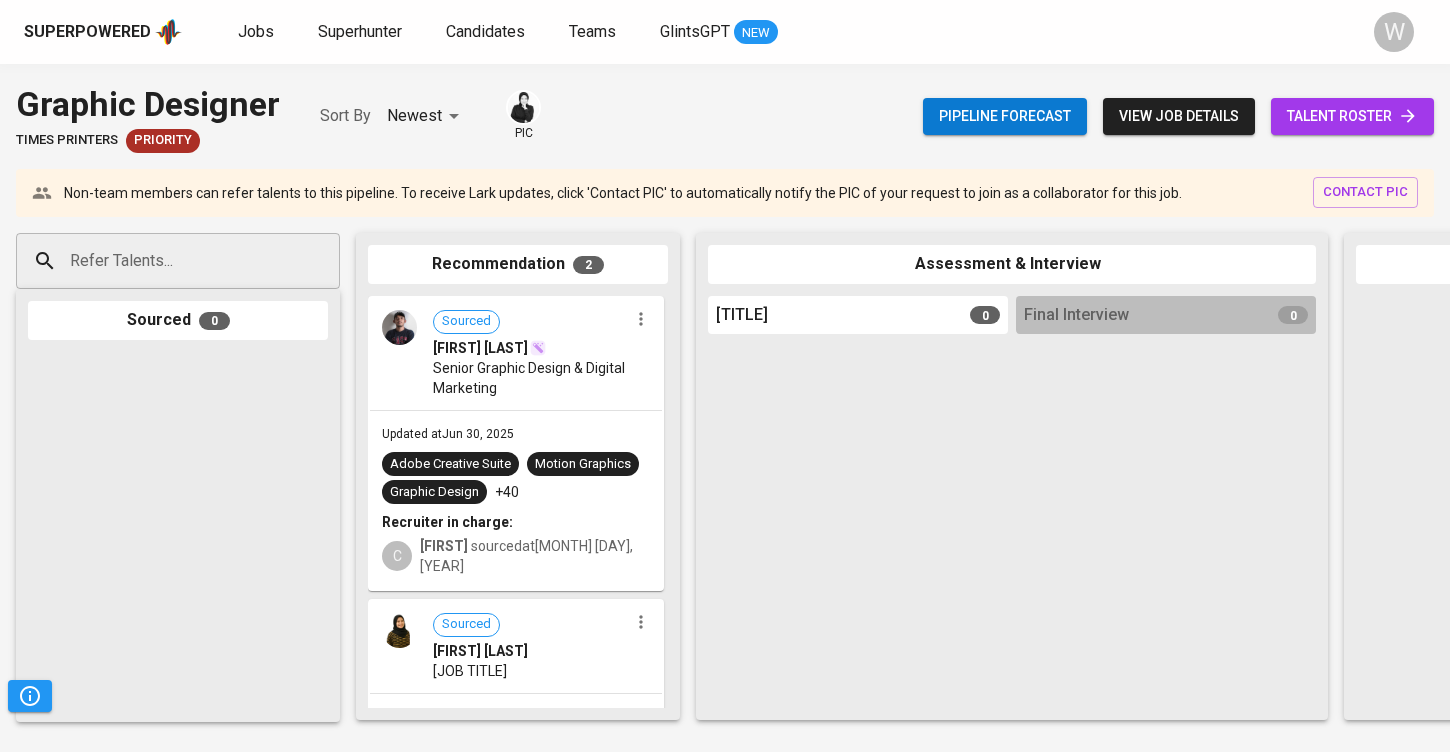 click on "Pipeline forecast view job details talent roster" at bounding box center (1178, 116) 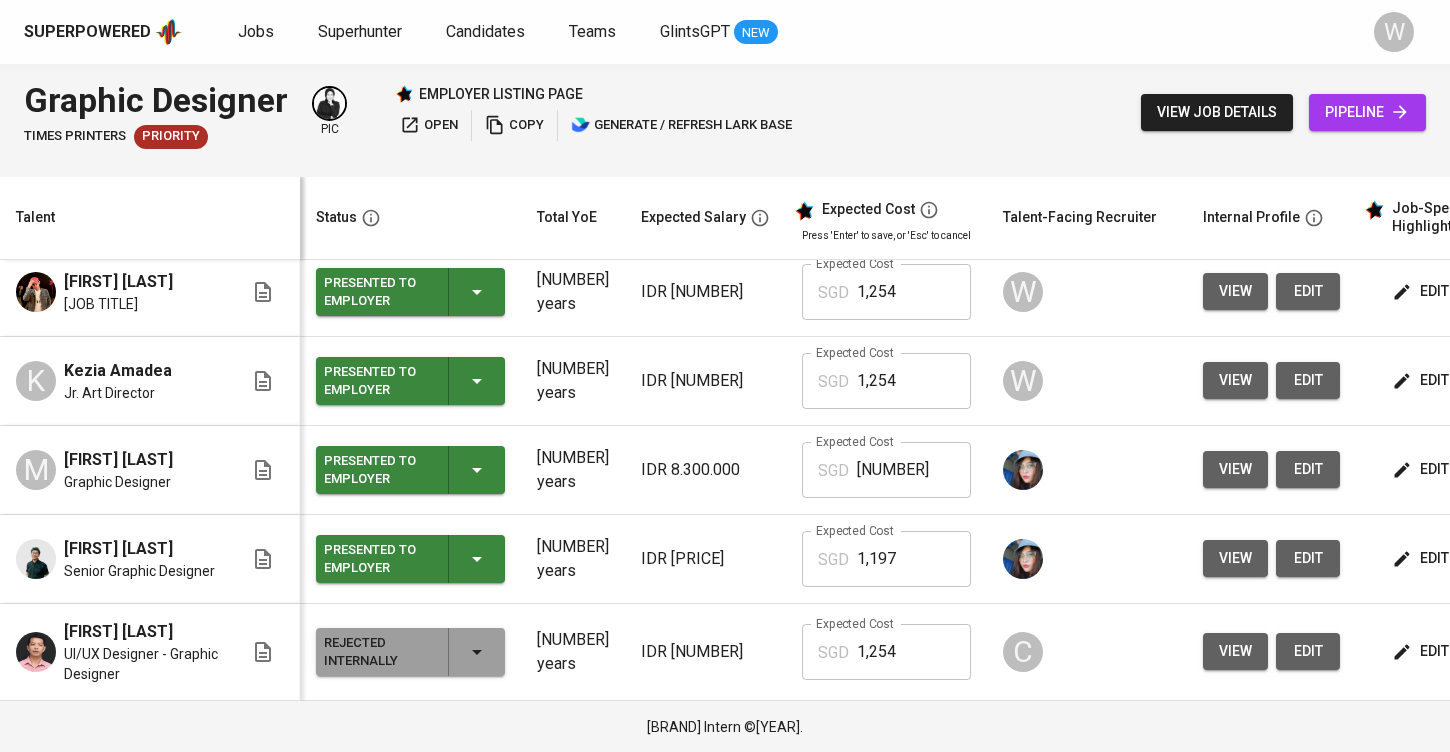 scroll, scrollTop: 594, scrollLeft: 0, axis: vertical 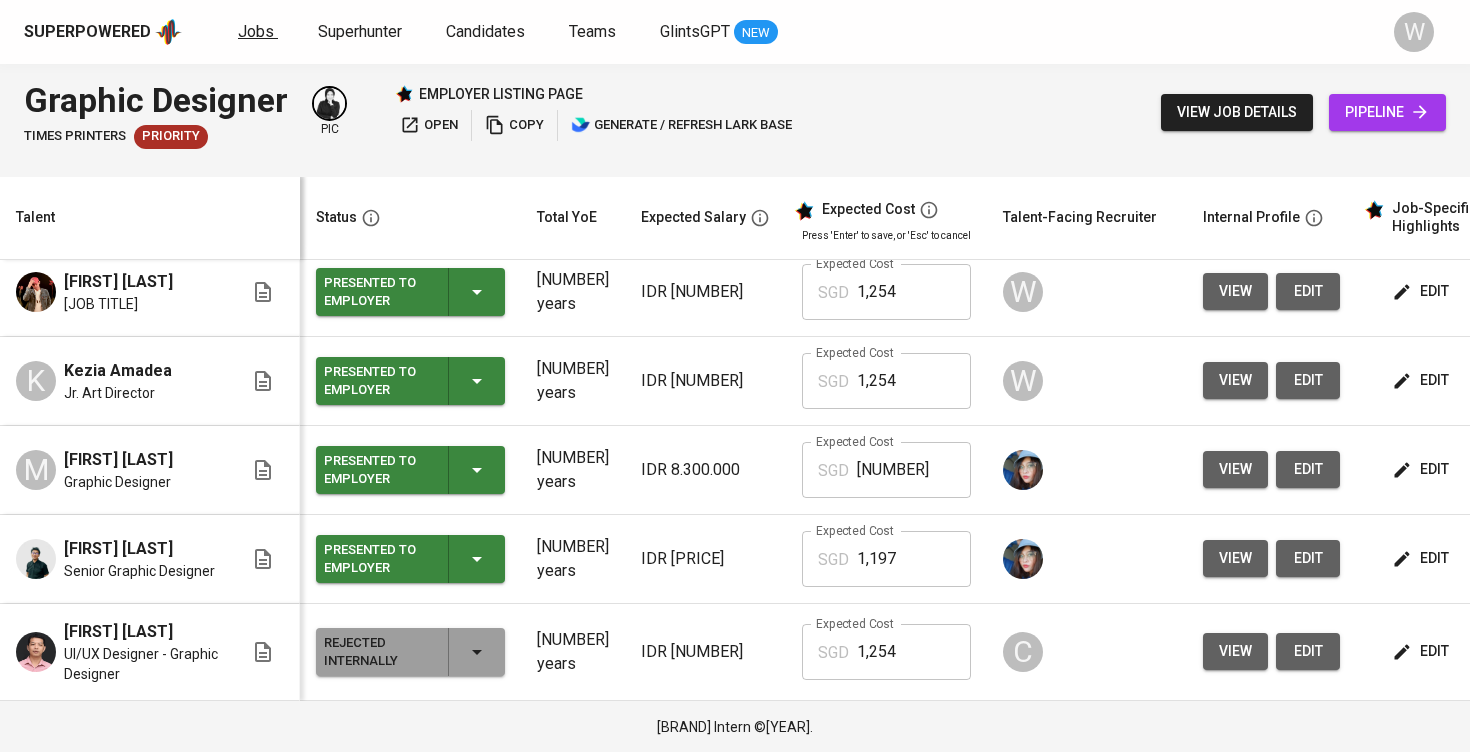 click on "Jobs" at bounding box center (256, 31) 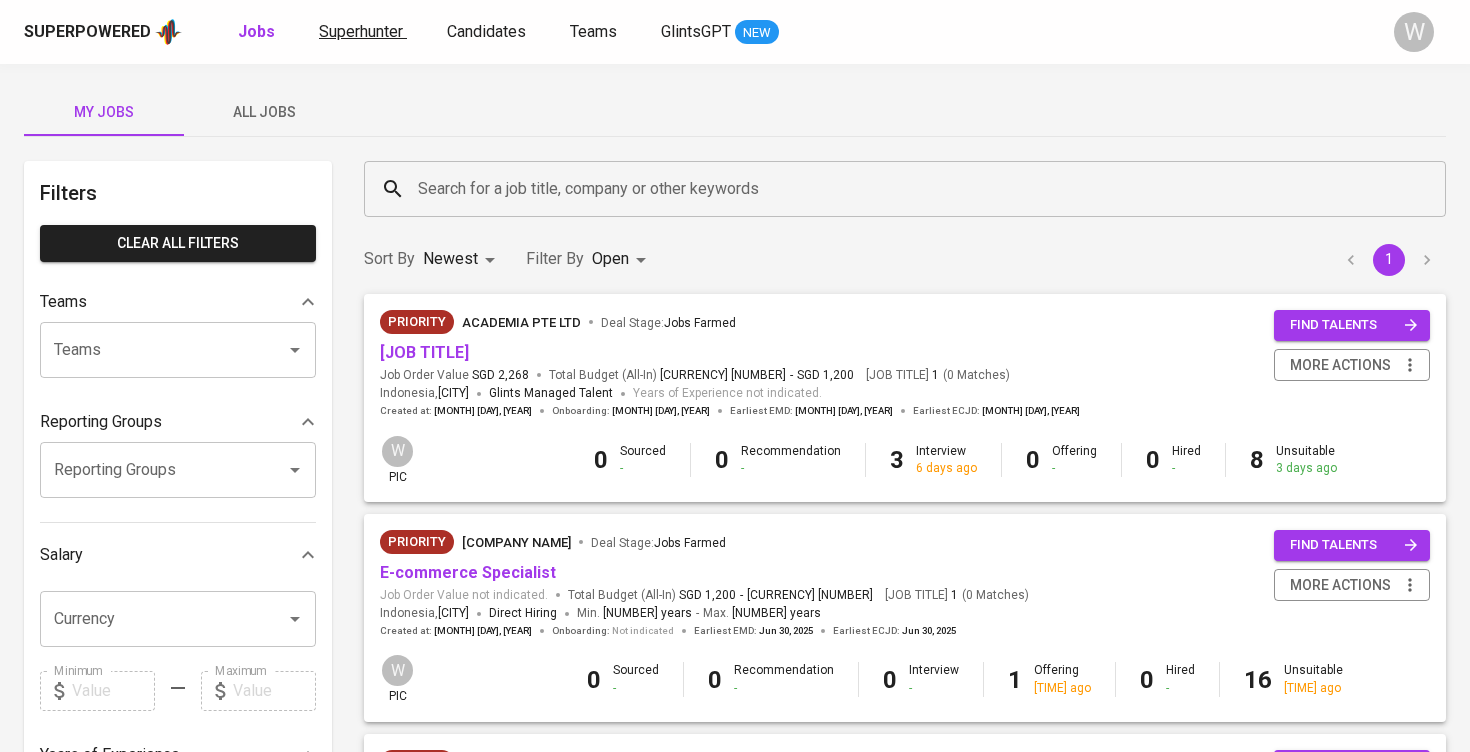 click on "Superhunter" at bounding box center [361, 31] 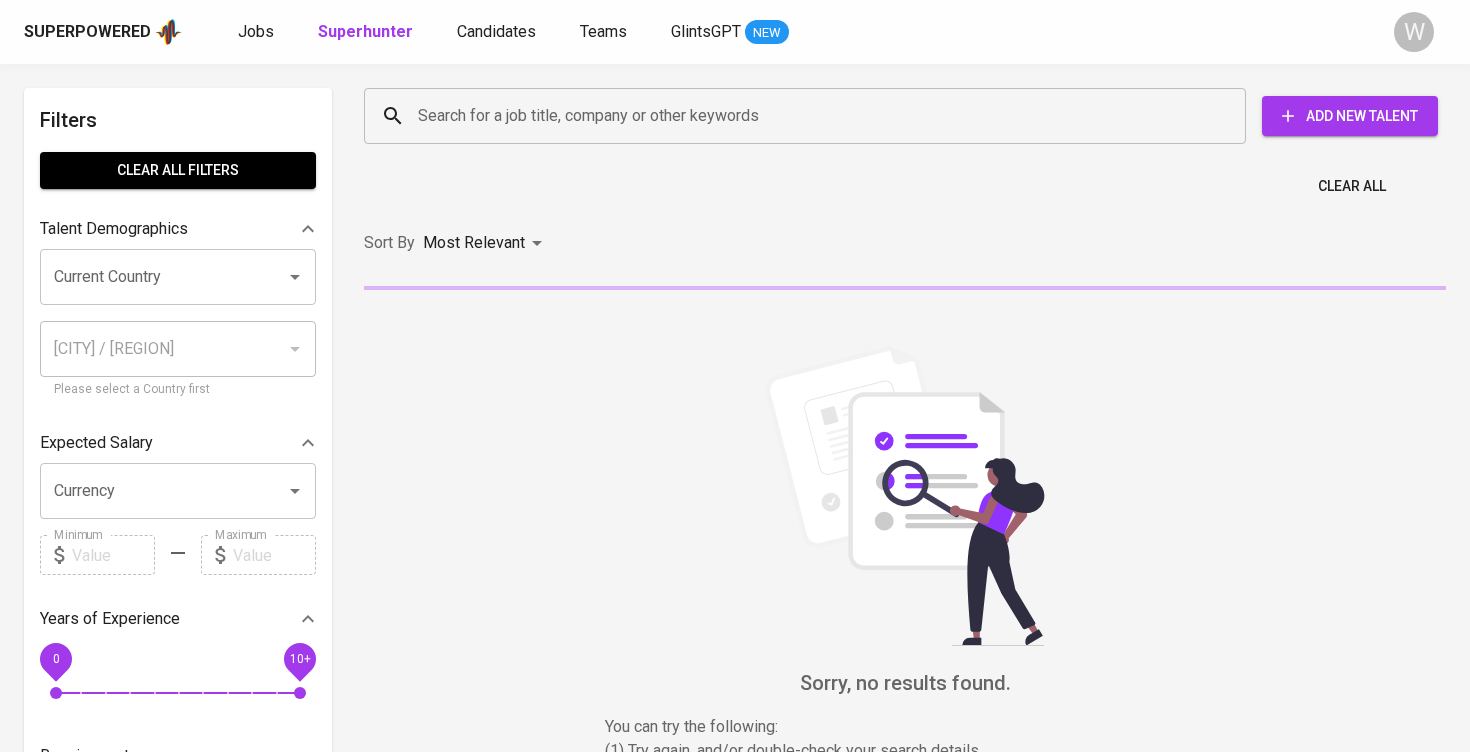click on "Search for a job title, company or other keywords" at bounding box center [805, 116] 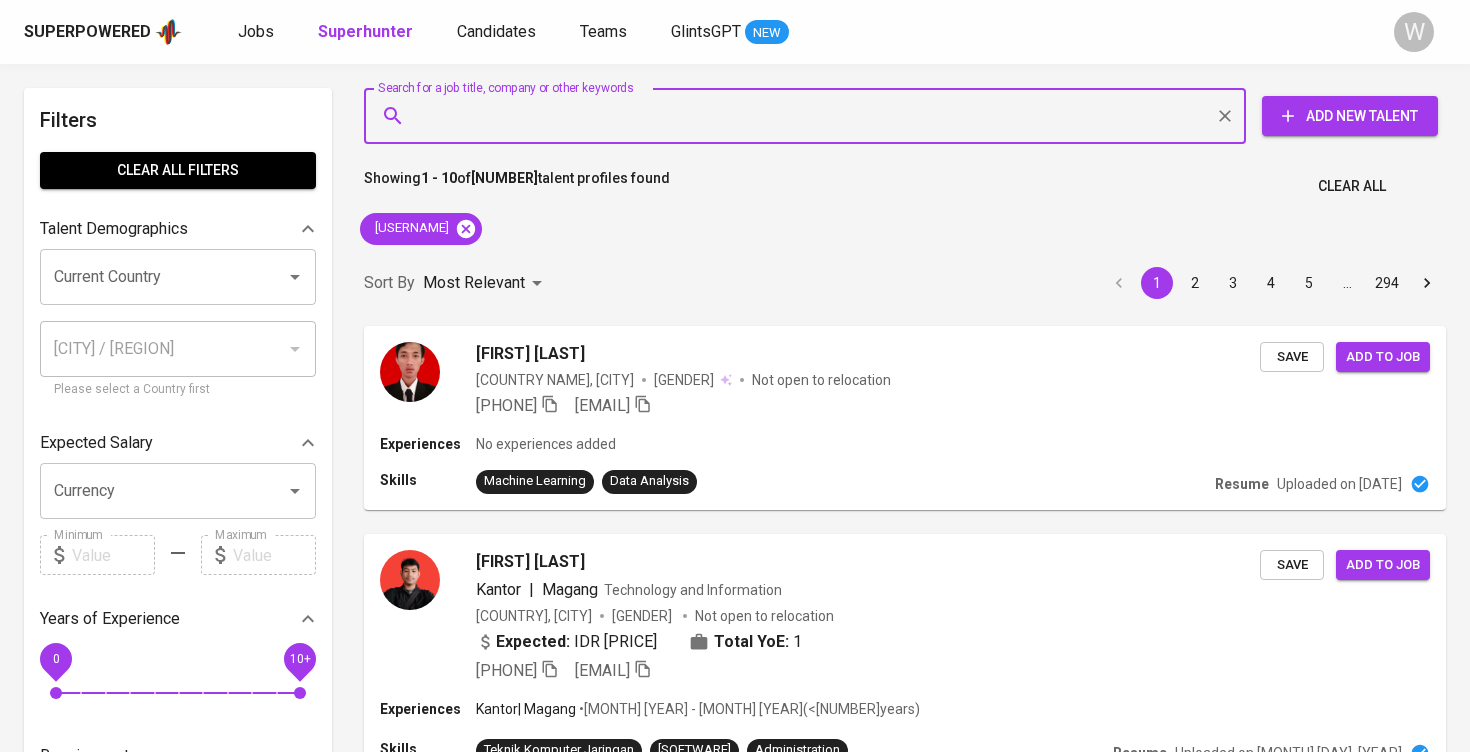 scroll, scrollTop: 0, scrollLeft: 0, axis: both 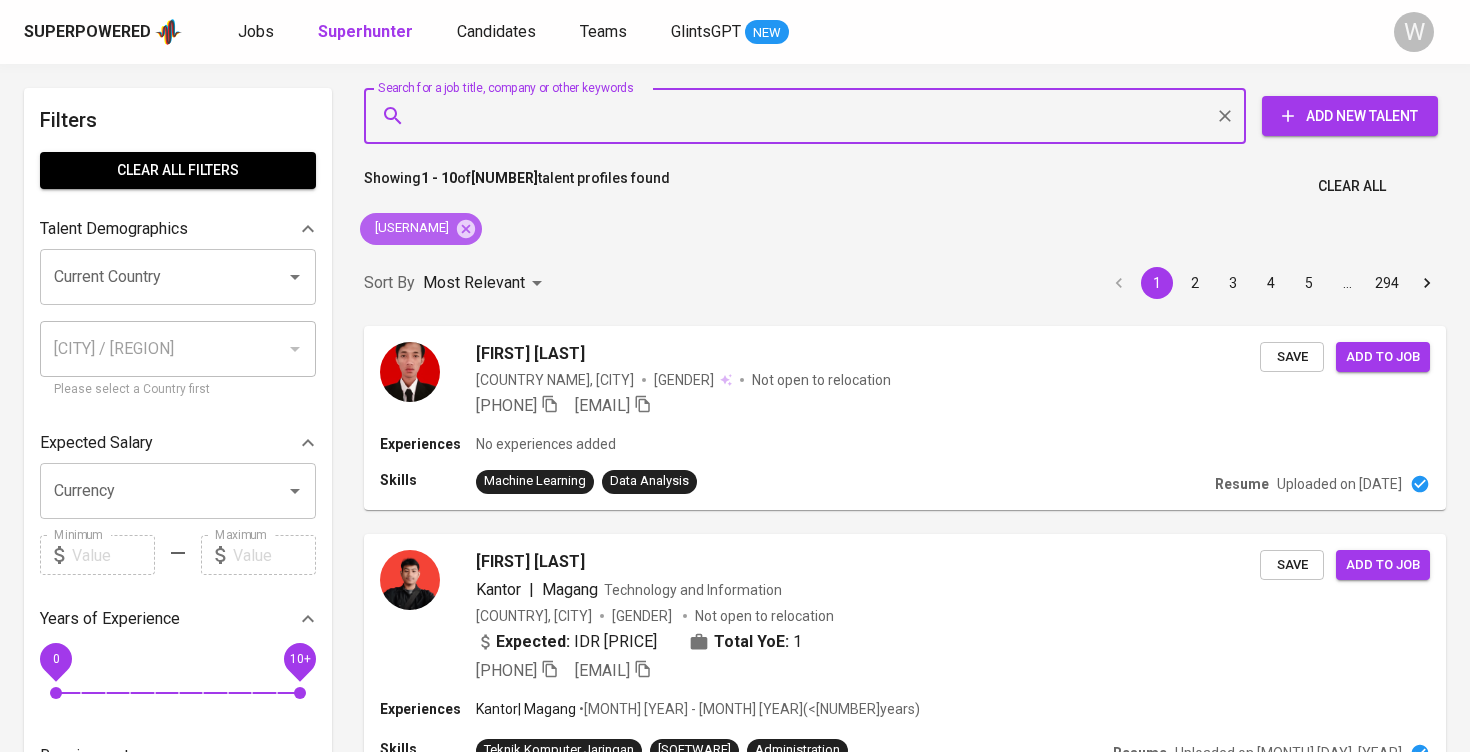 click on "syahidan" at bounding box center [421, 229] 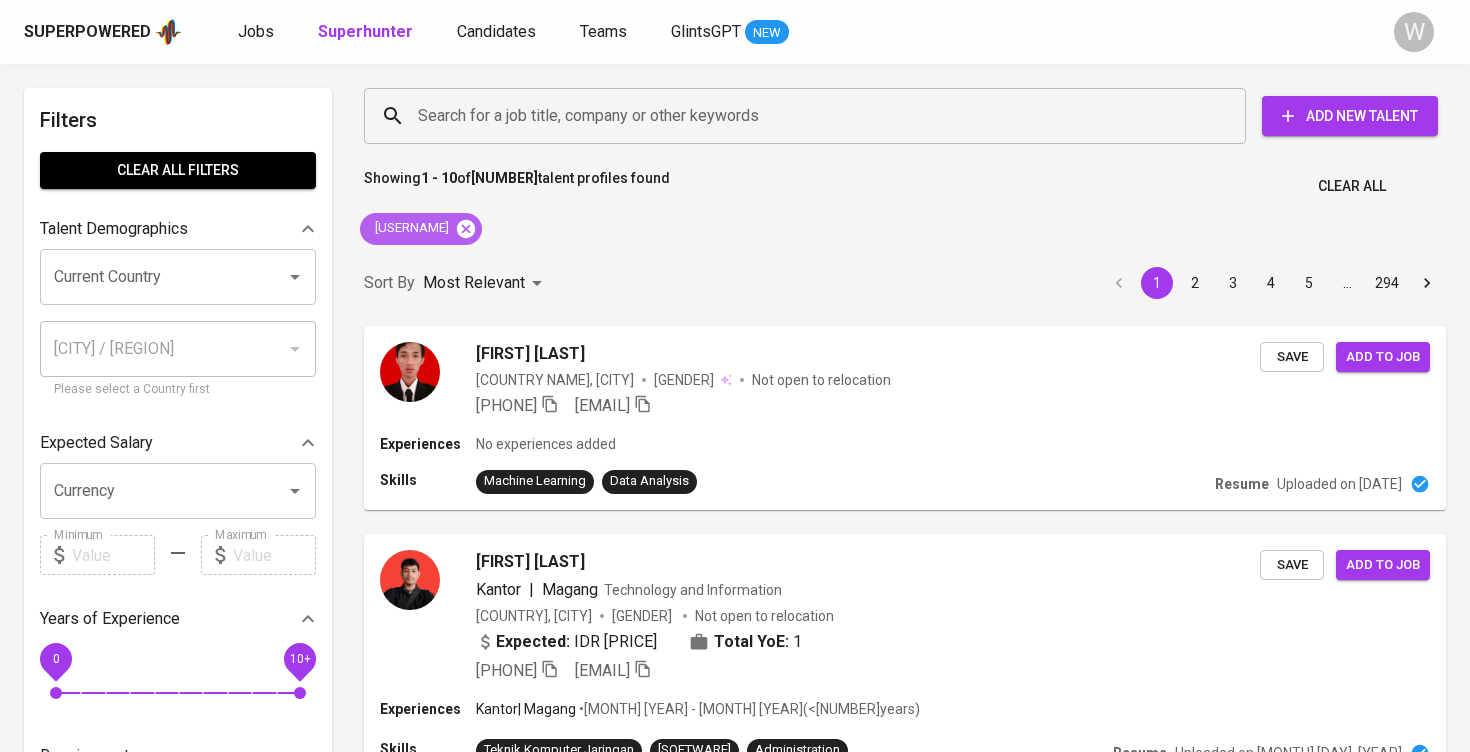 click at bounding box center [466, 229] 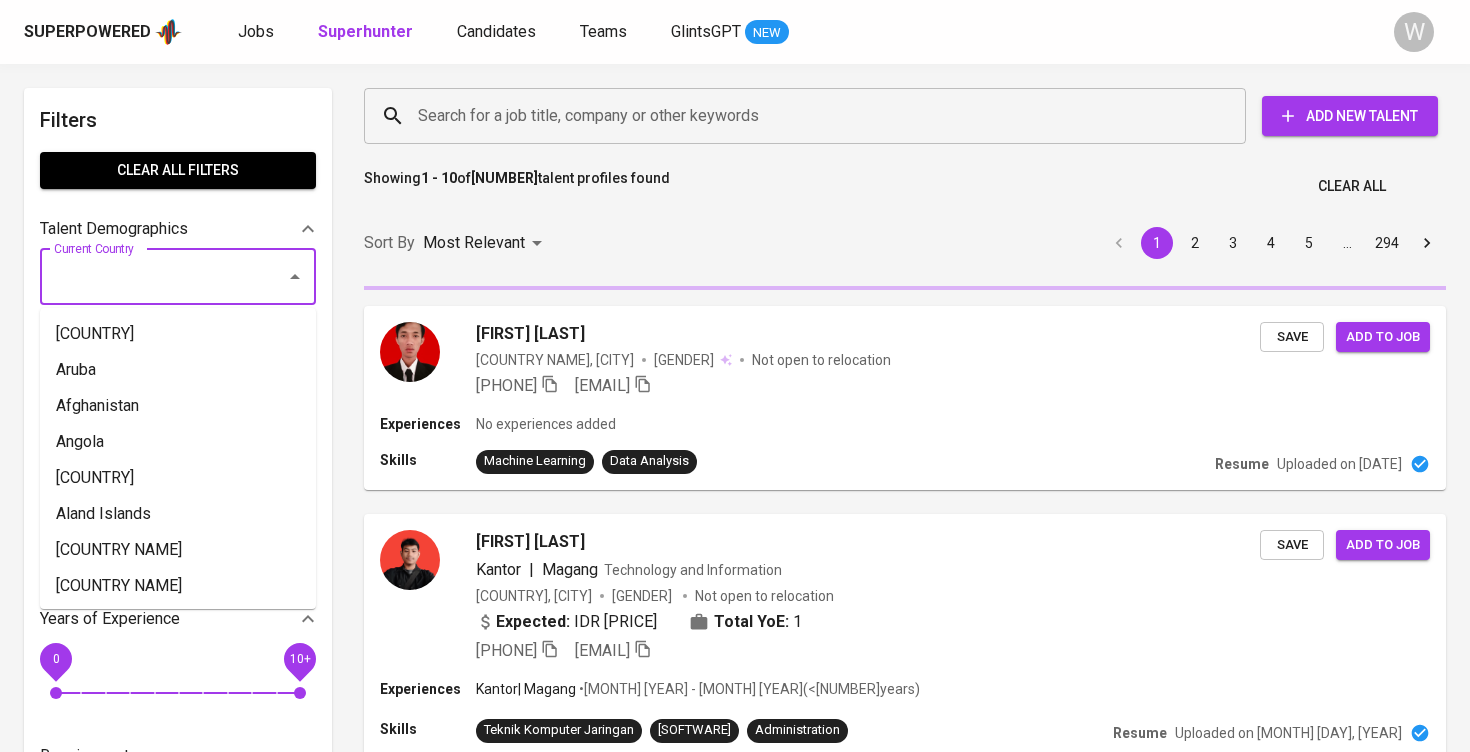 click on "Current Country" at bounding box center [150, 277] 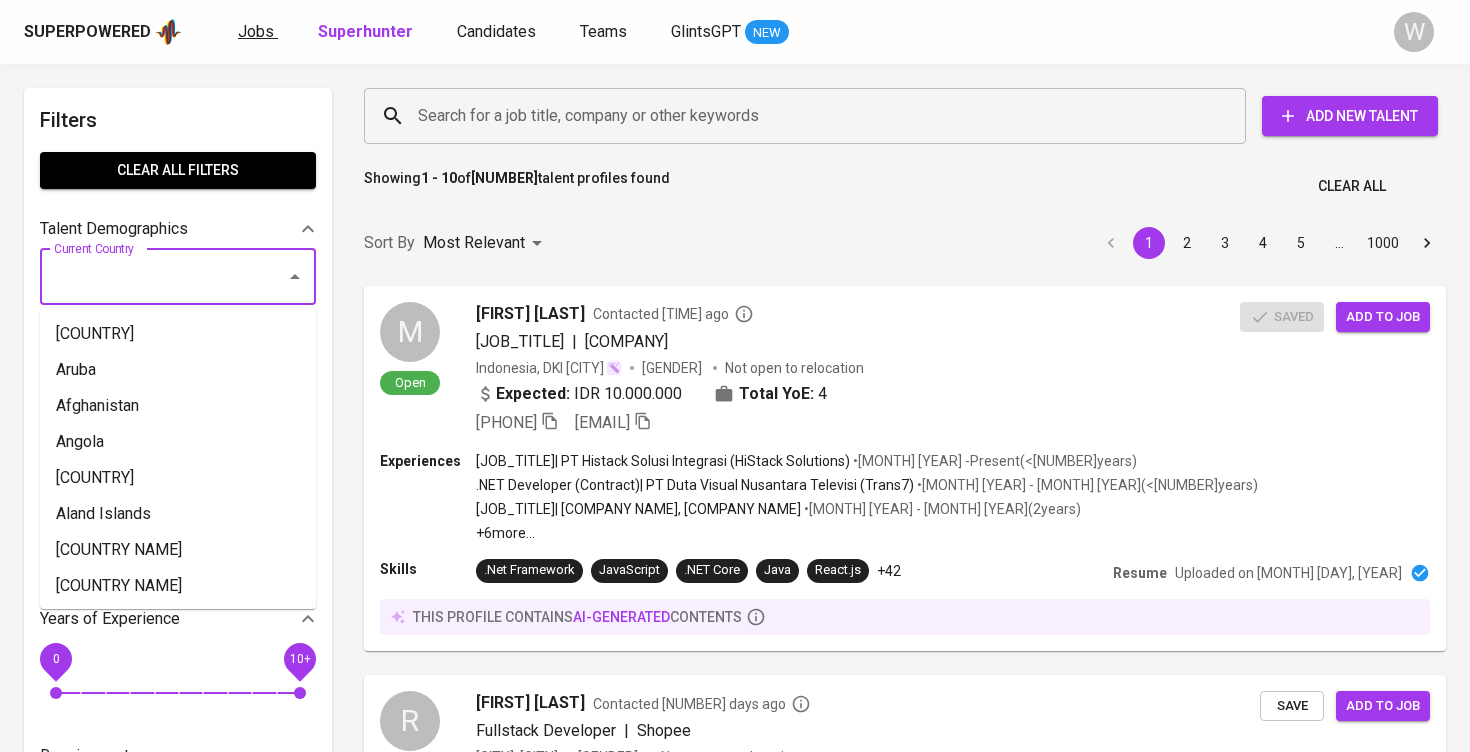 click on "Jobs" at bounding box center (256, 31) 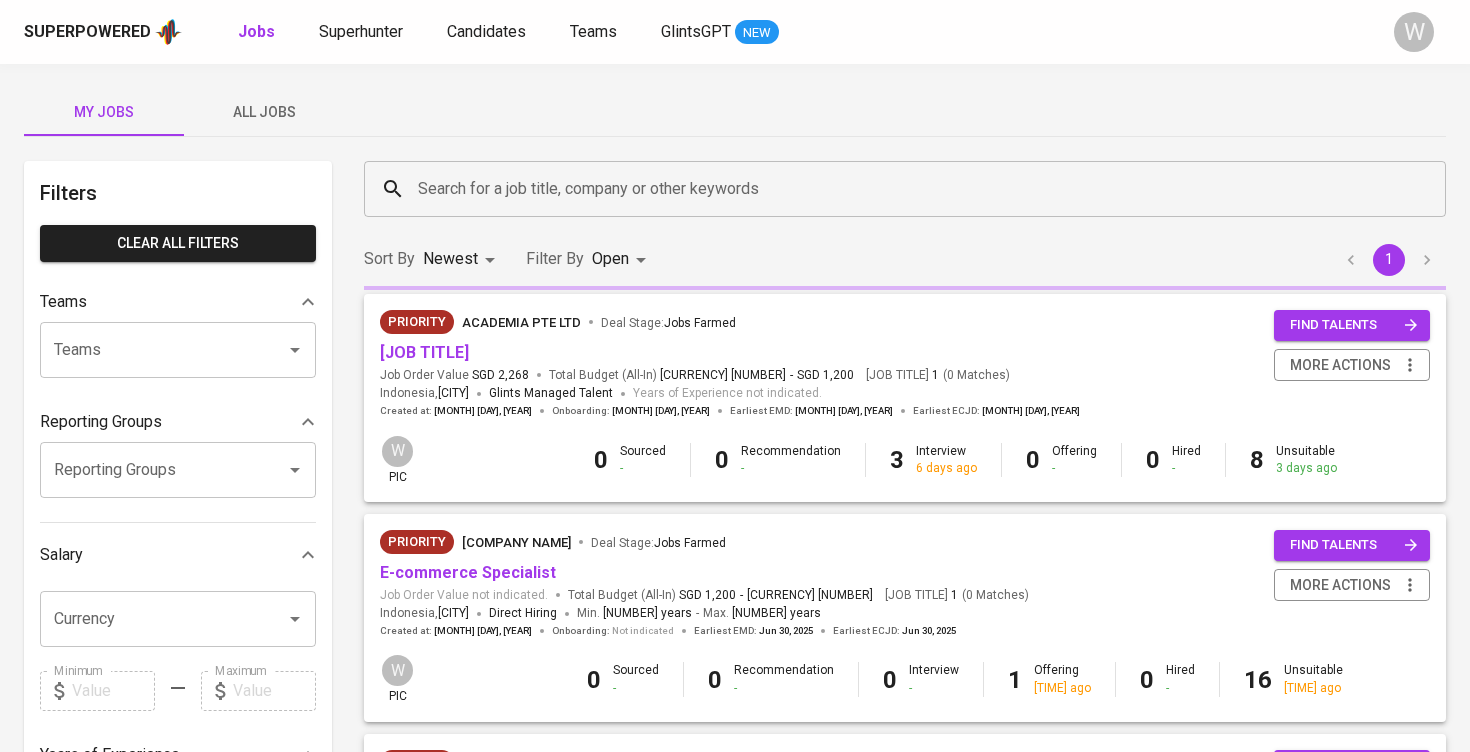 click on "Jobs" at bounding box center (256, 31) 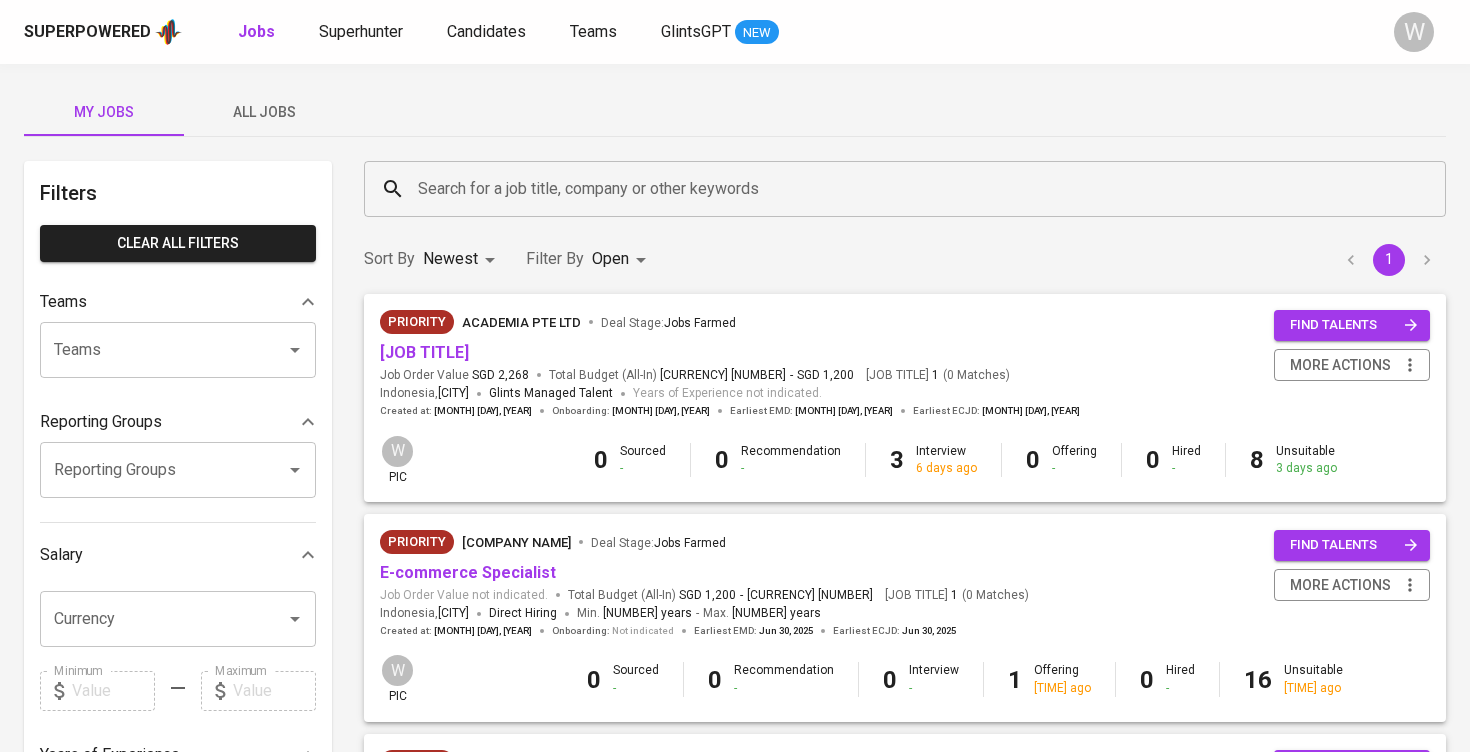 click on "Filters Clear All filters Teams Teams Teams Reporting Groups Reporting Groups Reporting Groups Salary Currency Currency Minimum Minimum Maximum Maximum Years of Experience 0 10+ Roles Roles Roles Skills Skills Skills Candidates Sourced by me Referred by me" at bounding box center (178, 725) 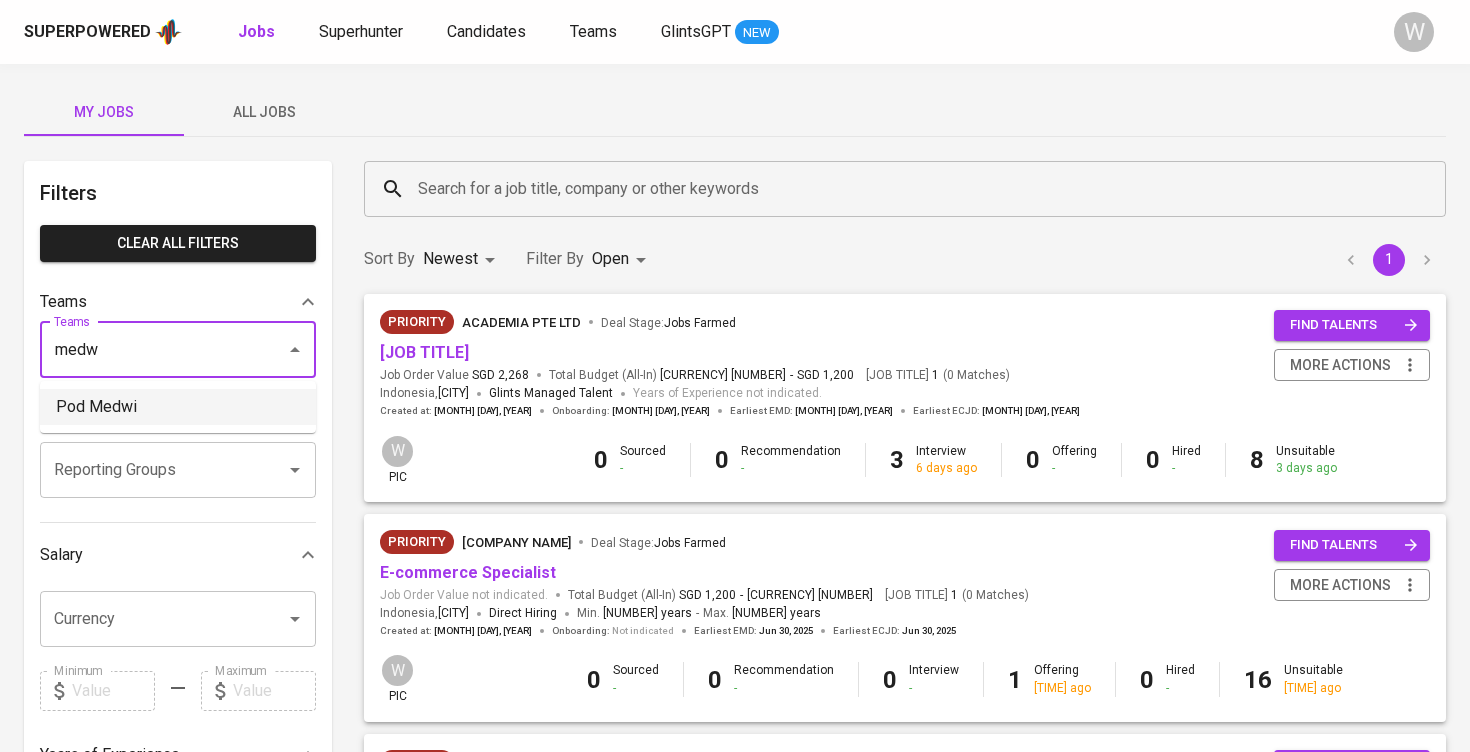 click on "Pod Medwi" at bounding box center [178, 407] 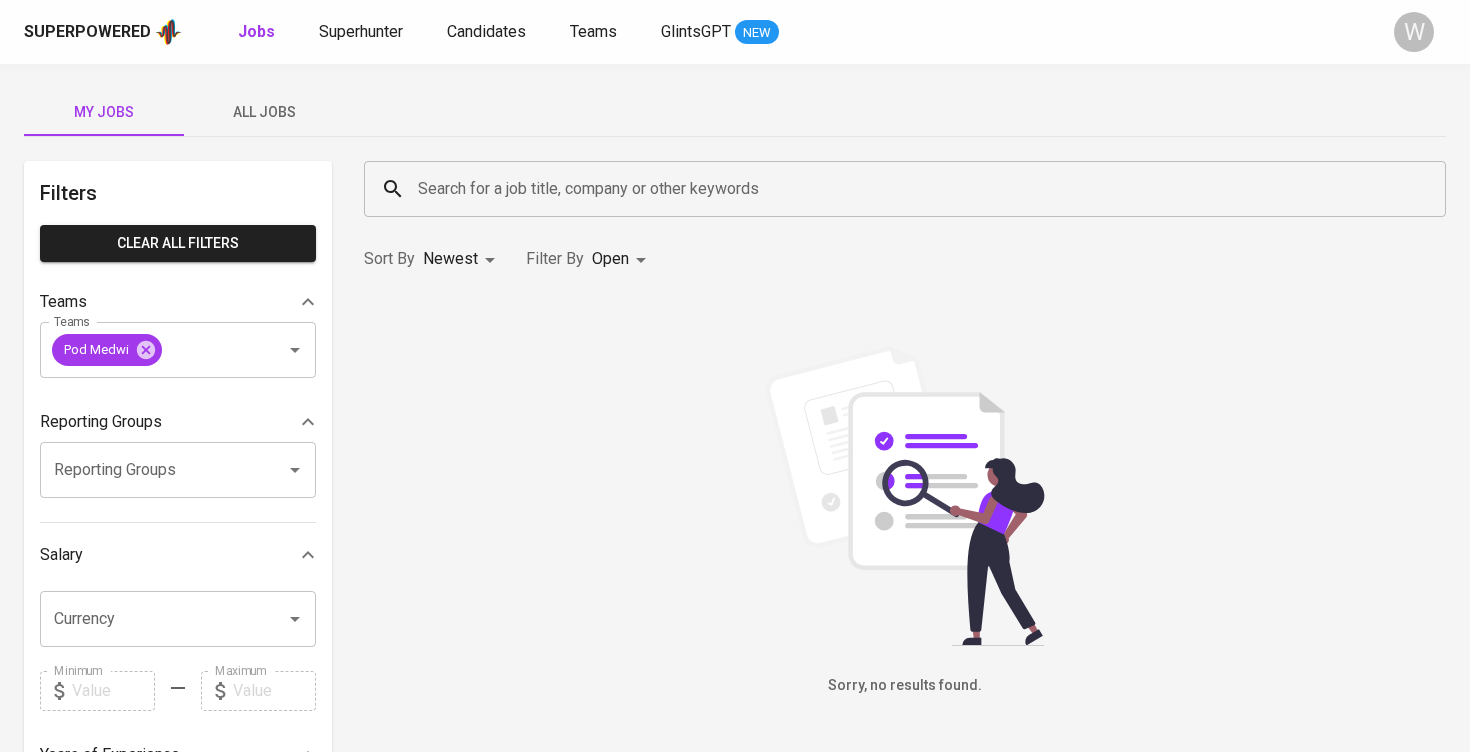 click on "All Jobs" at bounding box center (104, 112) 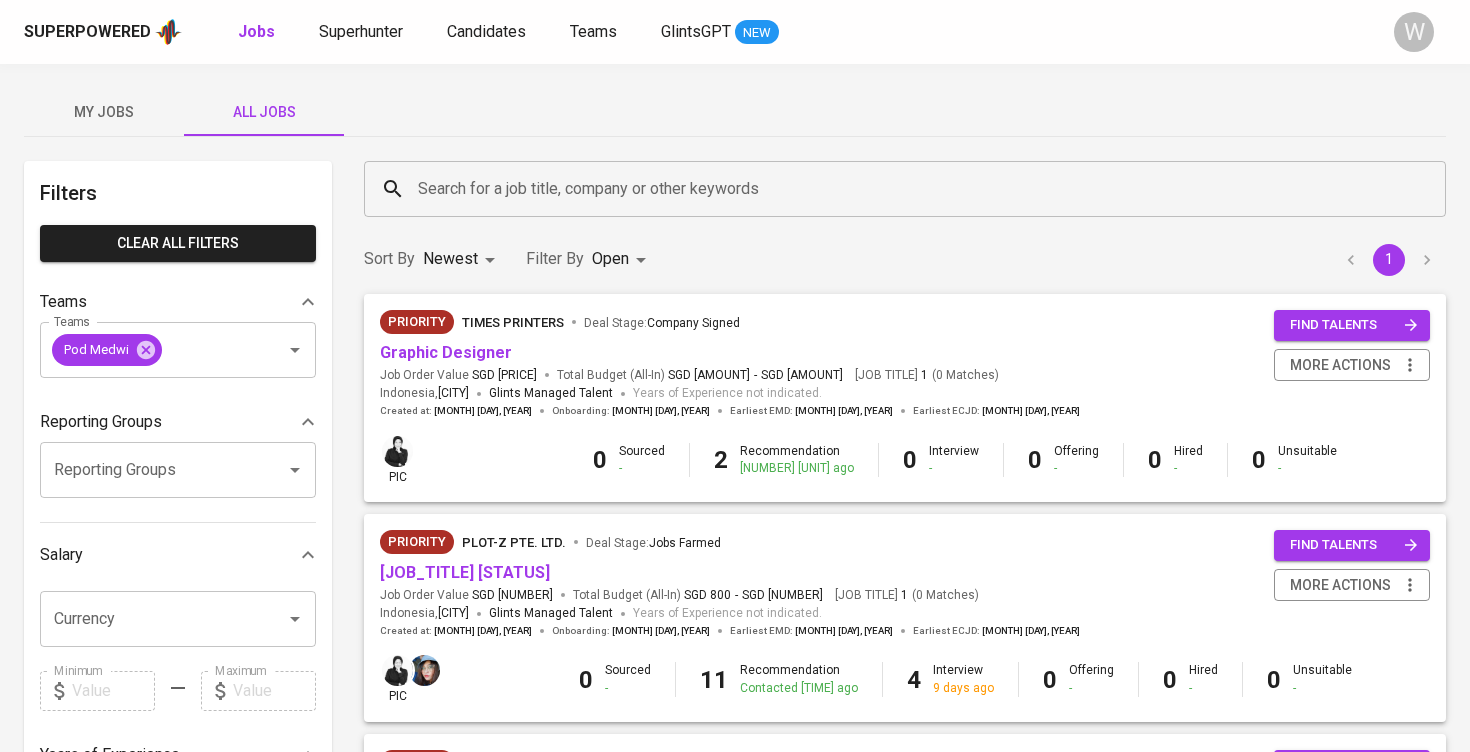 click on "Search for a job title, company or other keywords" at bounding box center [910, 189] 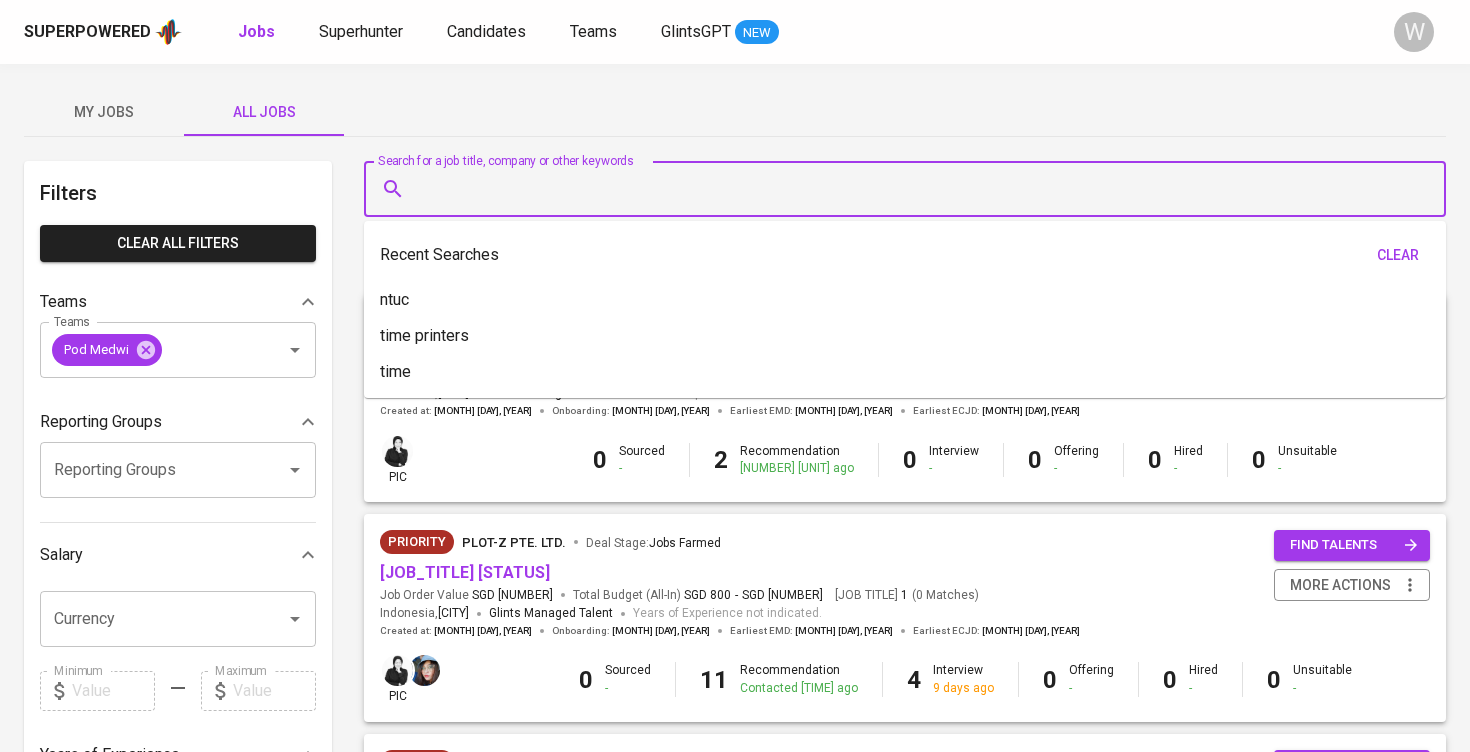 click on "My Jobs All Jobs" at bounding box center [735, 112] 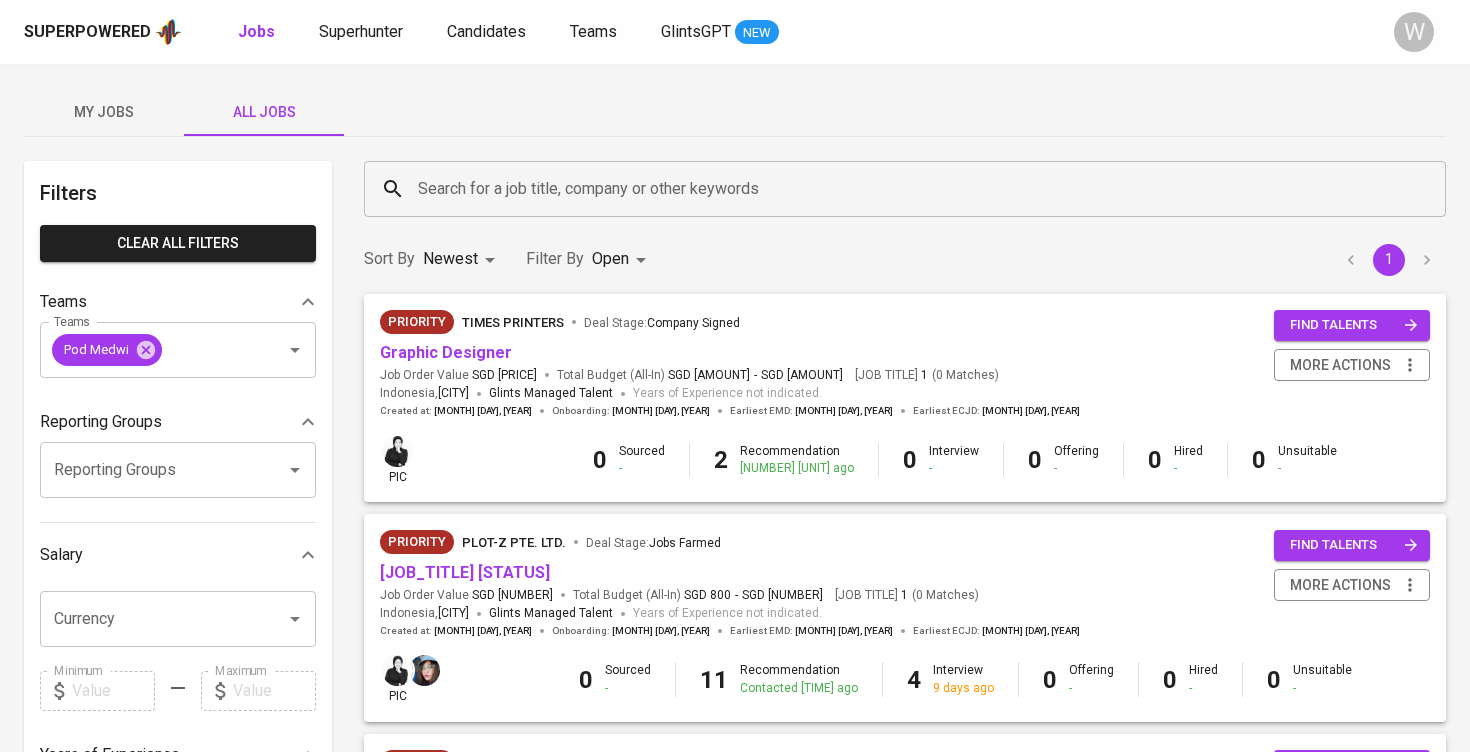 click on "Superpowered Jobs   Superhunter   Candidates   Teams   GlintsGPT   NEW W My Jobs All Jobs Filters Clear All filters Teams Teams Pod Medwi Teams Reporting Groups Reporting Groups Reporting Groups Salary Currency Currency Minimum Minimum Maximum Maximum Years of Experience 0 10+ Roles Roles Roles Skills Skills Skills Candidates Sourced by me Referred by me Search for a job title, company or other keywords Search for a job title, company or other keywords Sort By Newest NEWEST Filter By Open OPEN 1 Priority Times Printers Deal Stage :  Company Signed Graphic Designer Job Order Value   SGD 1,836 Total Budget (All-In)   SGD 850 - SGD 850 Vacancies   1 ( 0   Matches ) Indonesia ,  Batam Glints Managed Talent Years of Experience not indicated. Created at :   Jun 23, 2025 Onboarding :   Jul 01, 2025 Earliest EMD :   Aug 31, 2025 Earliest ECJD :   Sep 30, 2025 find talents more actions pic 0 Sourced - 2 Recommendation 1 day ago 0 Interview - 0 Offering - 0 Hired - 0 Unsuitable - Priority Deal Stage -" at bounding box center [735, 682] 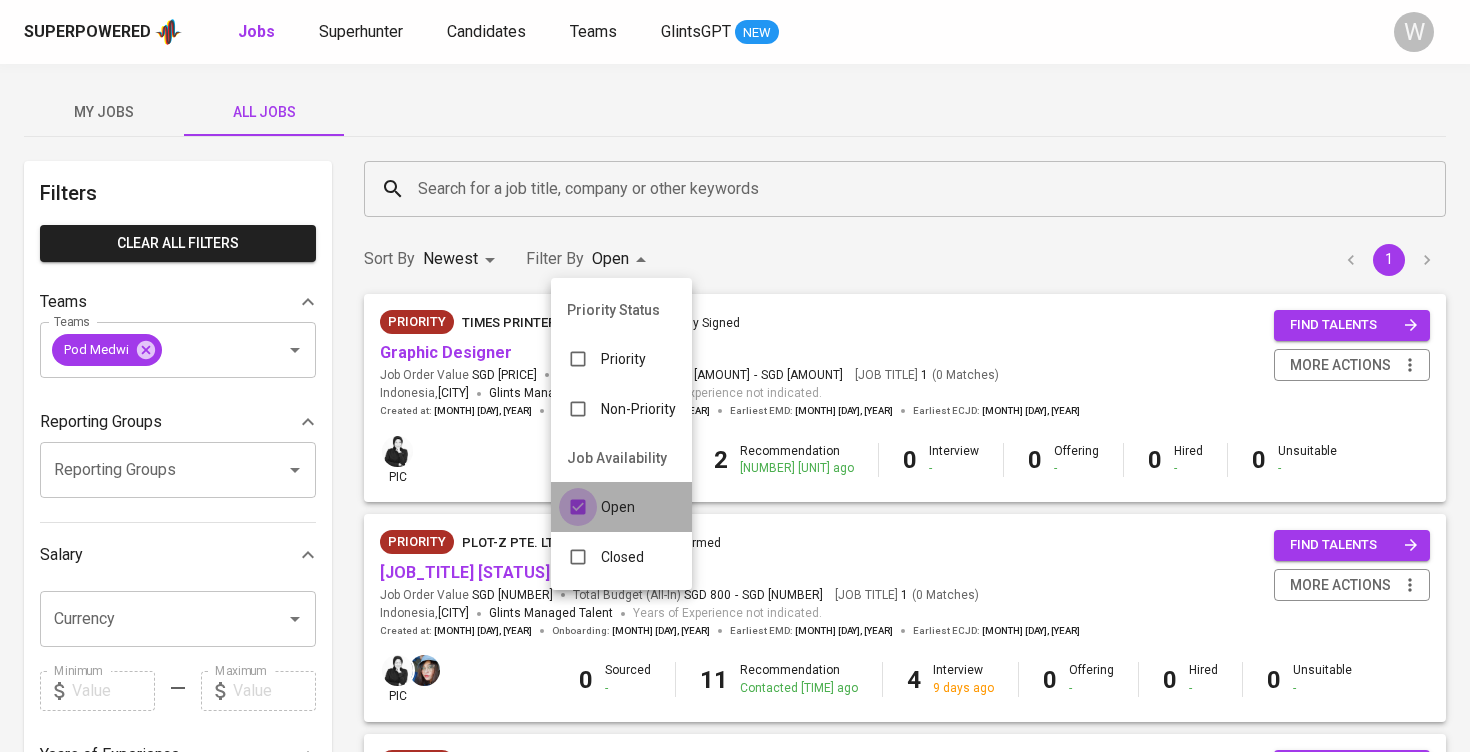click at bounding box center (578, 507) 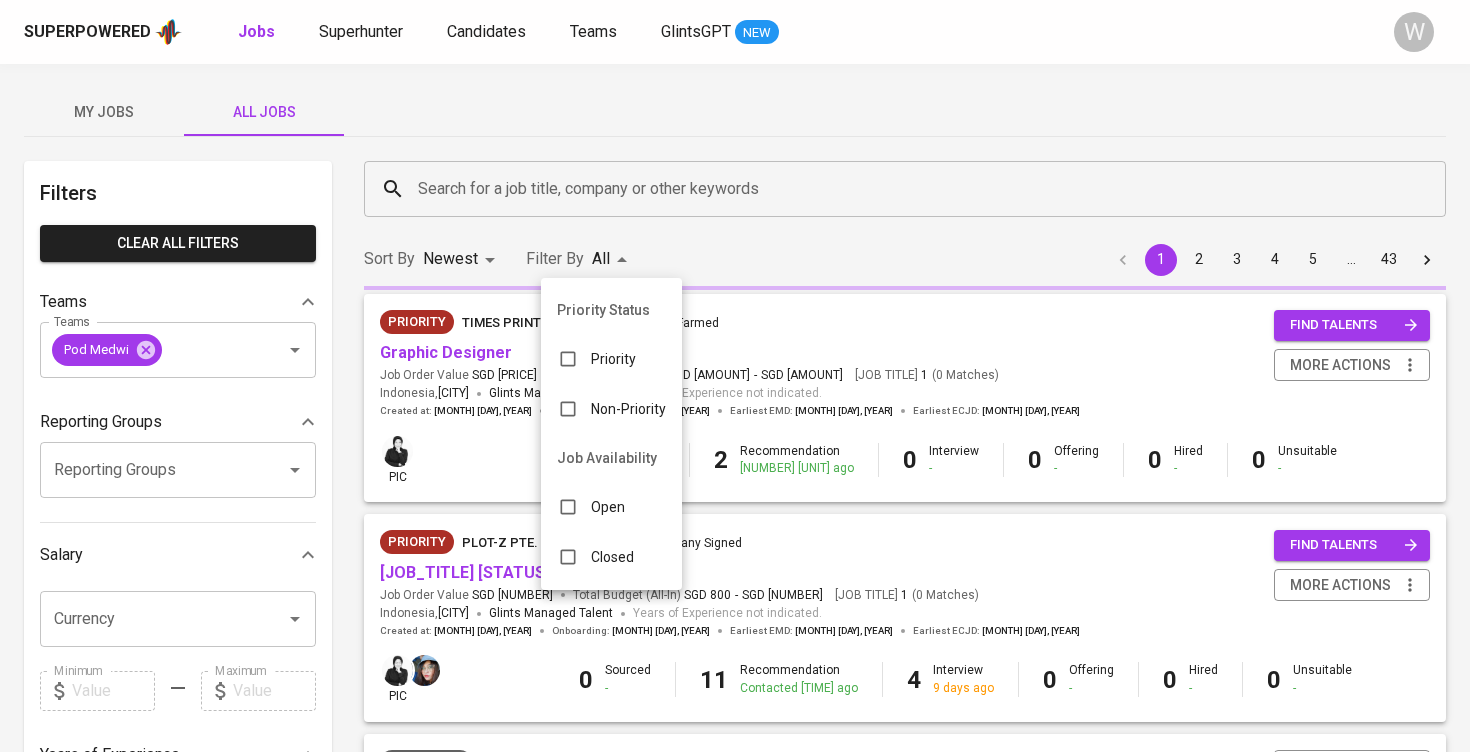click at bounding box center [568, 557] 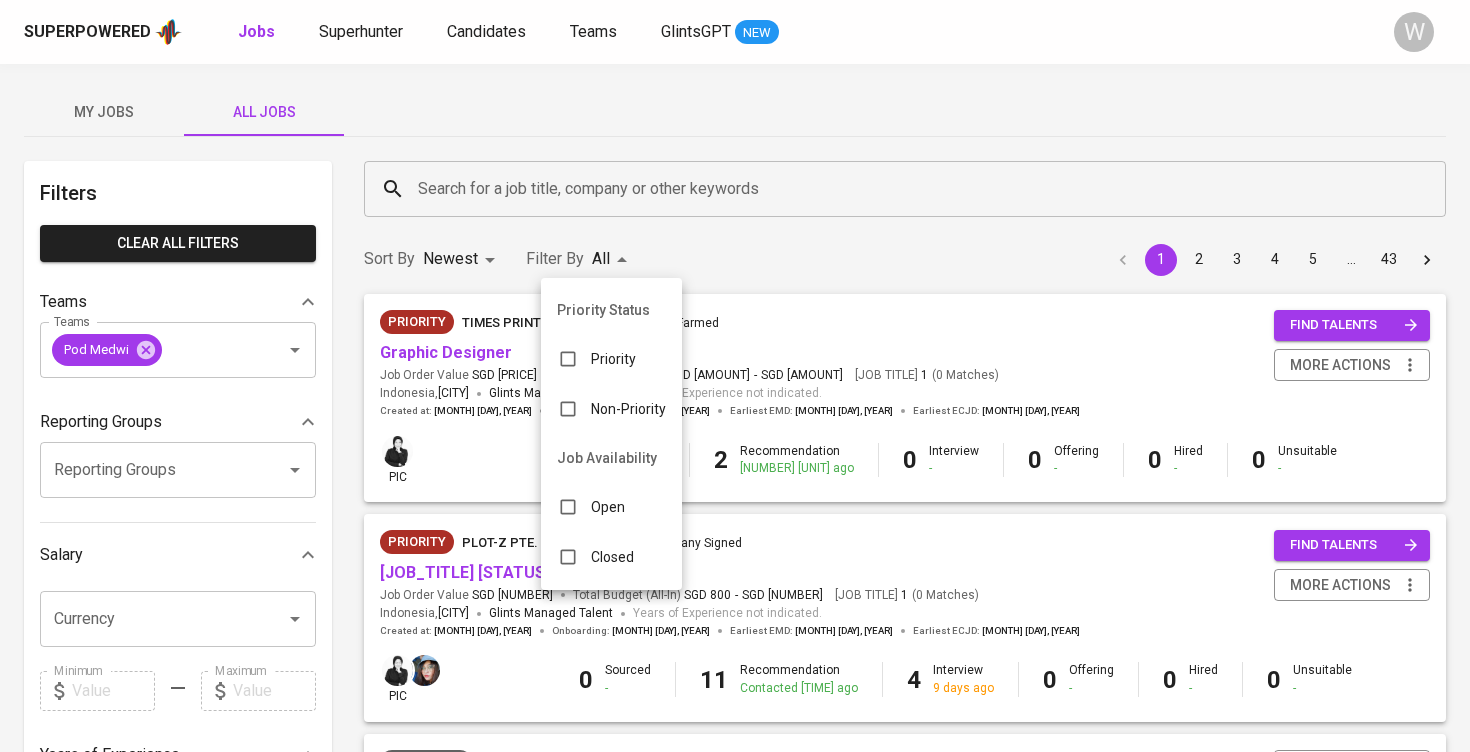 checkbox on "true" 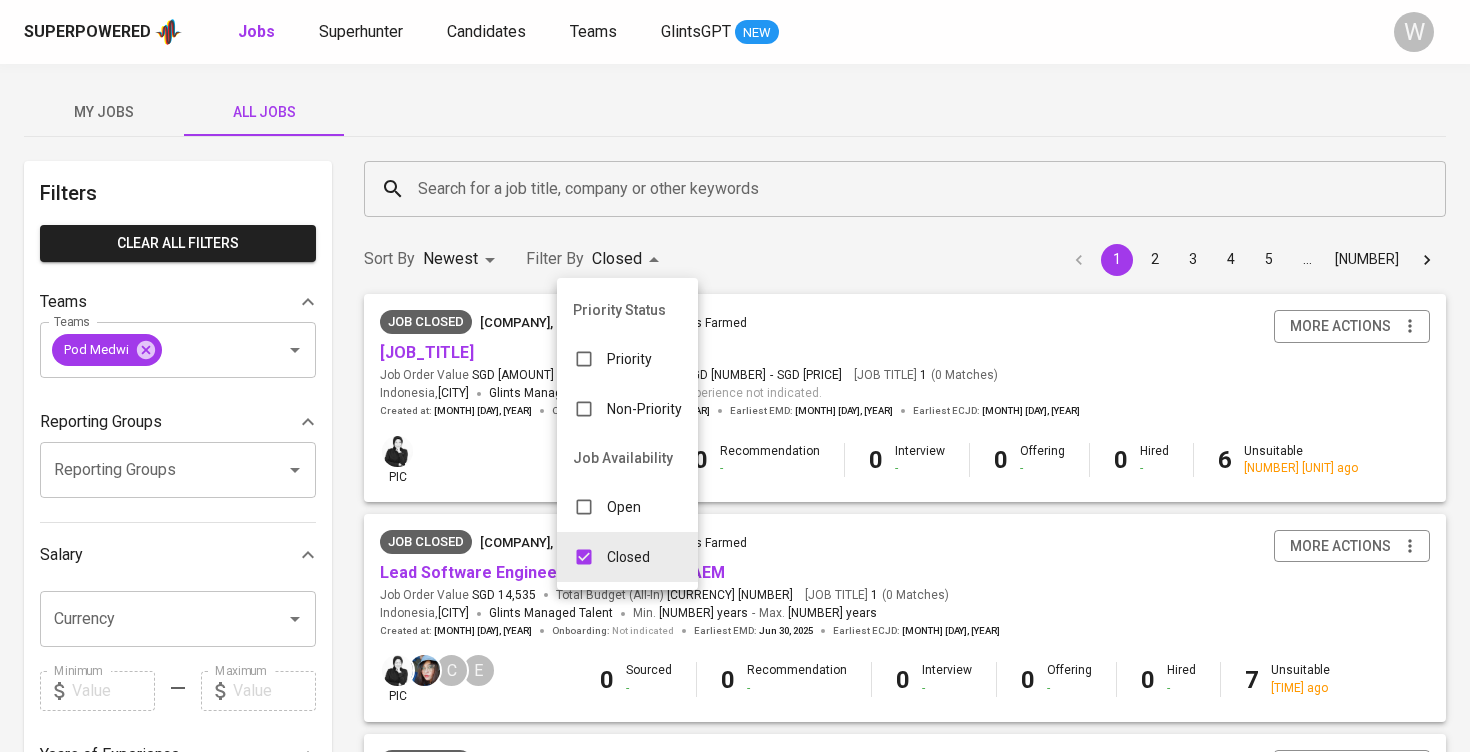 click at bounding box center [735, 376] 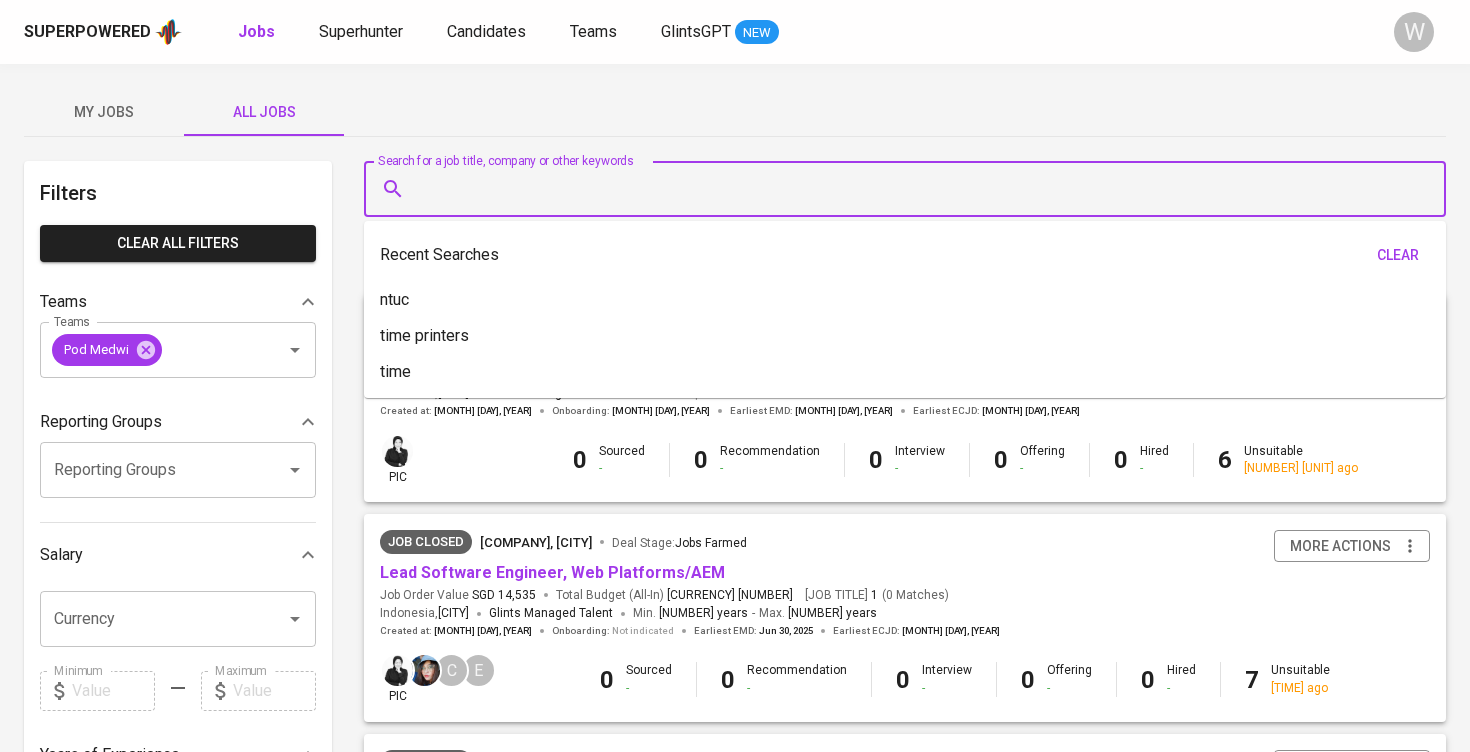 click on "Search for a job title, company or other keywords" at bounding box center (910, 189) 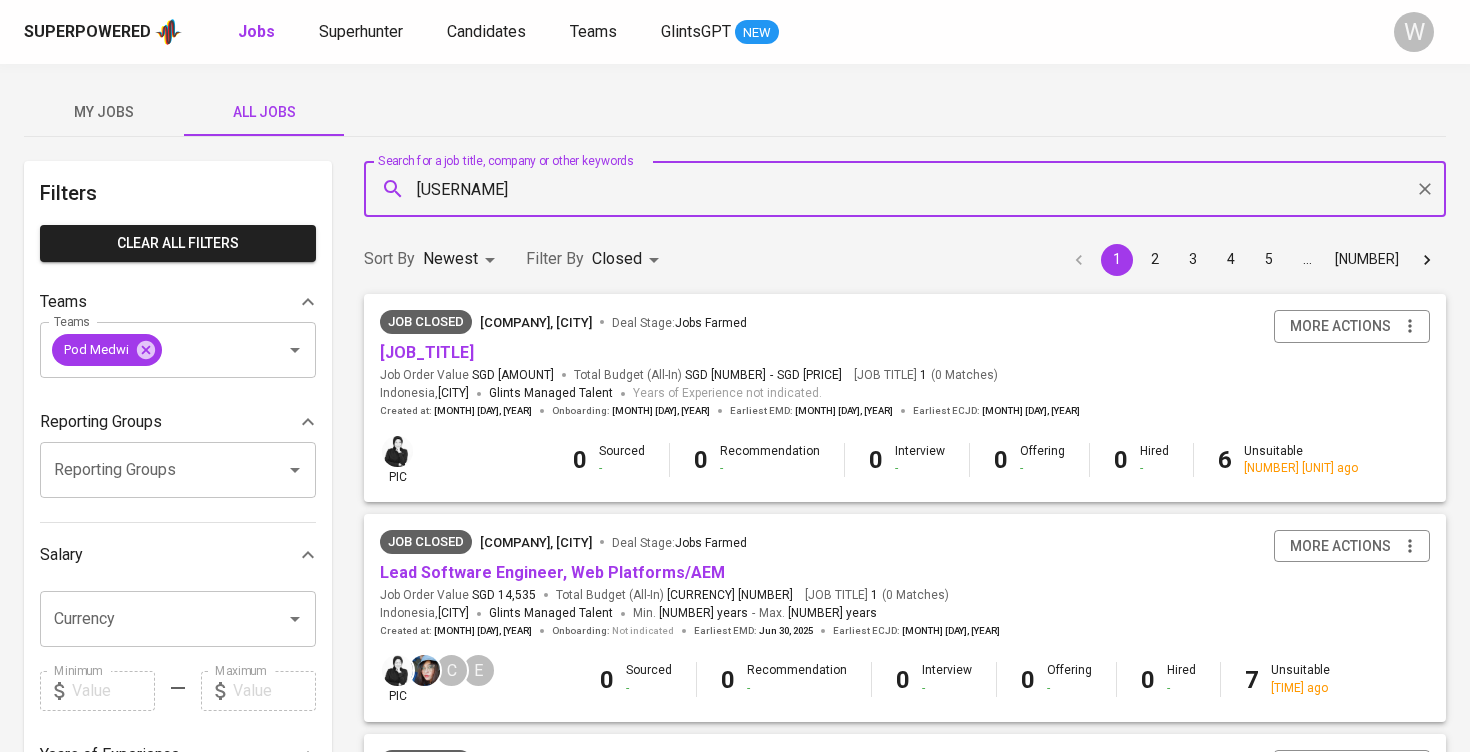 type on "plot-z" 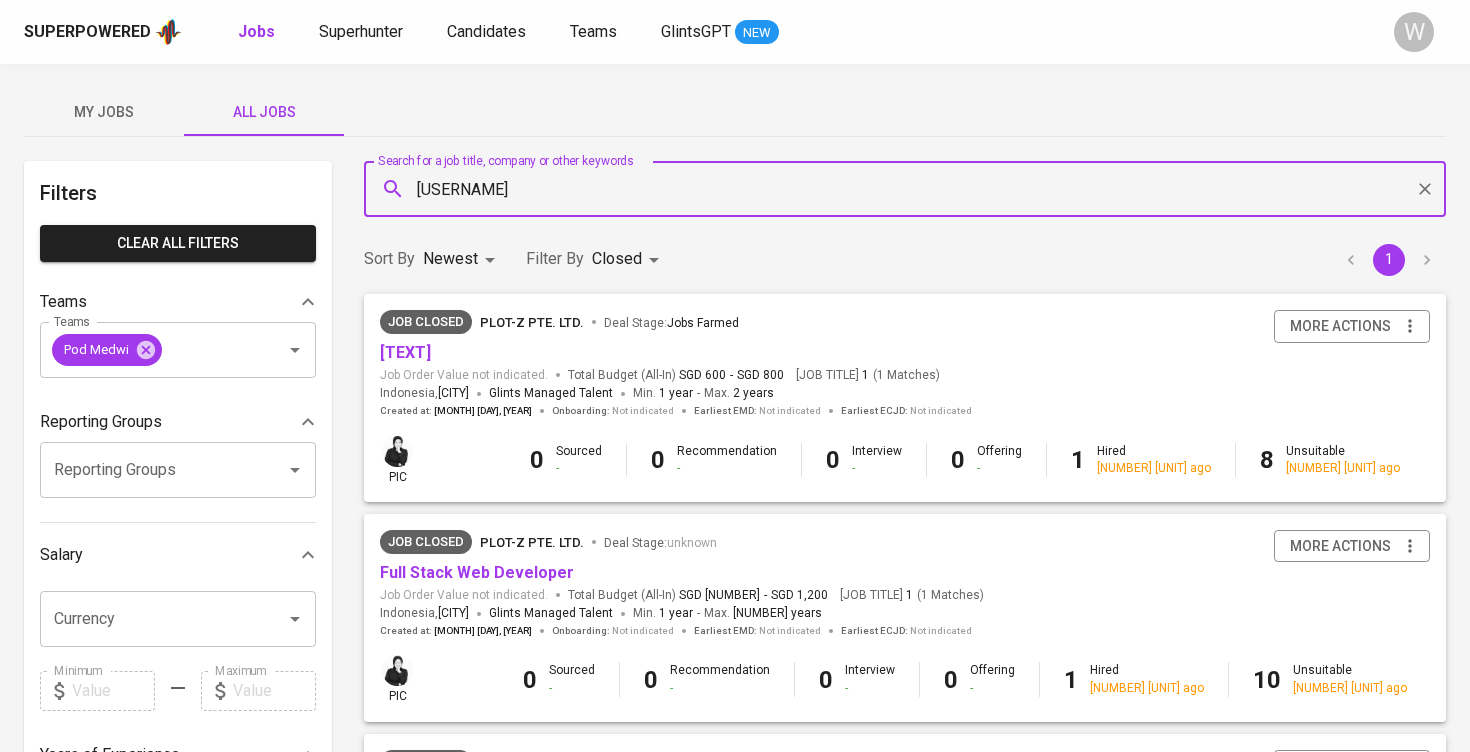 click on "Full Stack Web Developer" at bounding box center [477, 573] 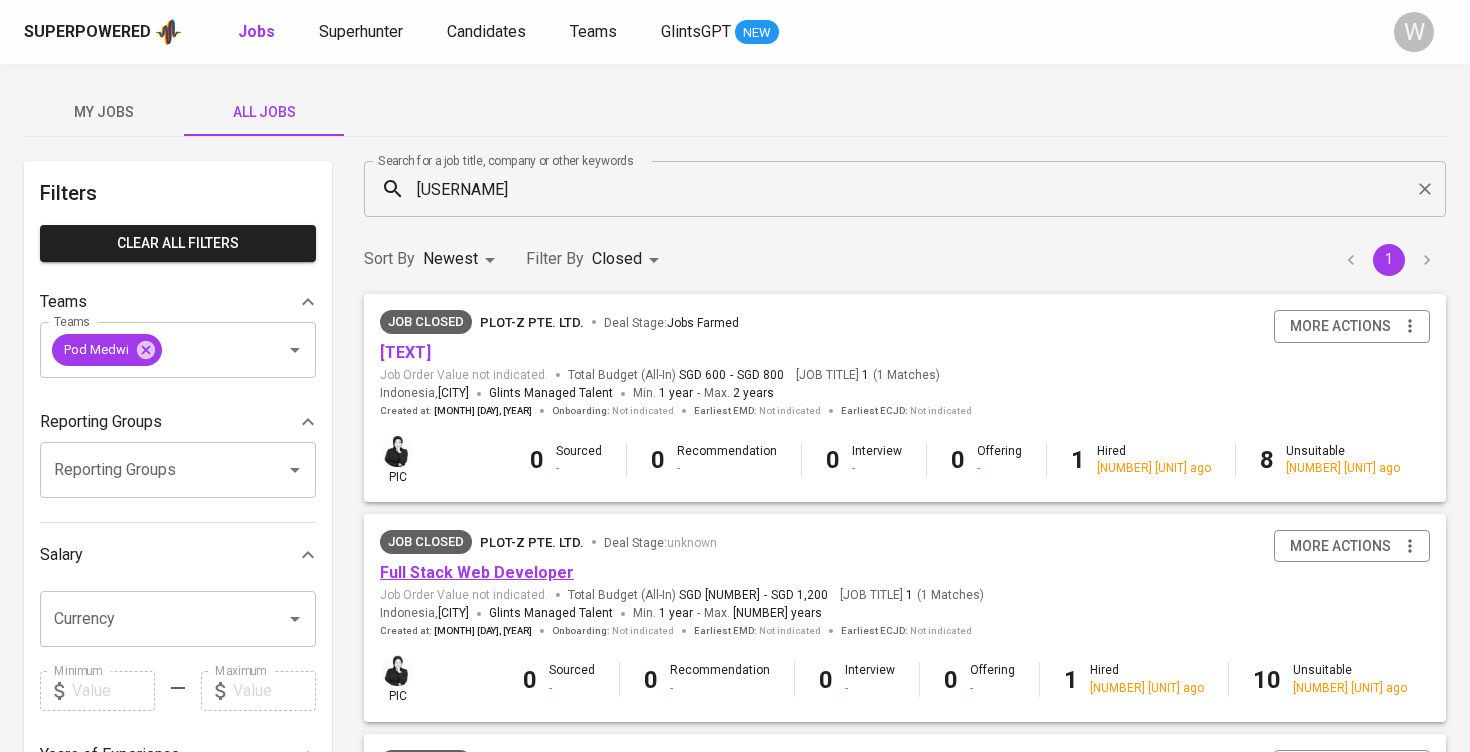click on "Full Stack Web Developer" at bounding box center [477, 572] 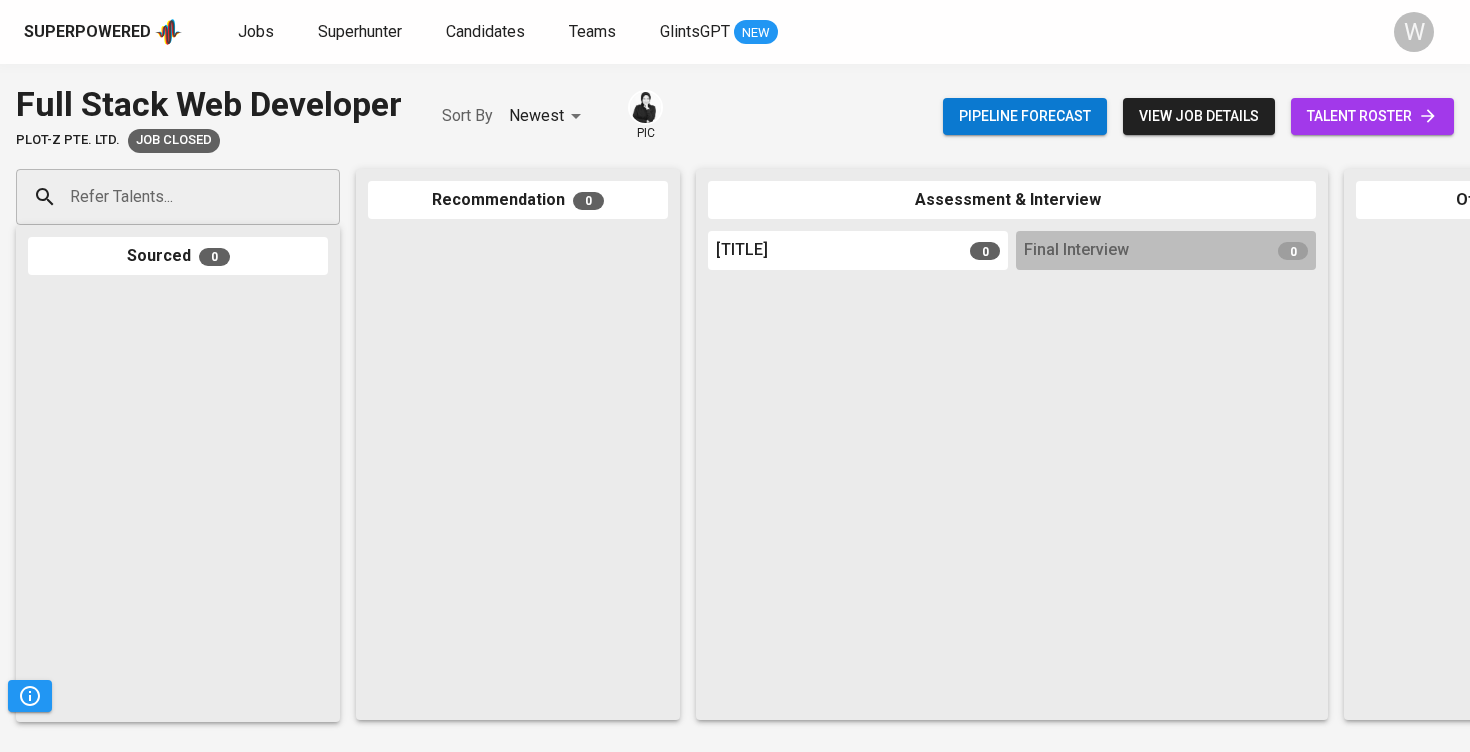 scroll, scrollTop: 0, scrollLeft: 0, axis: both 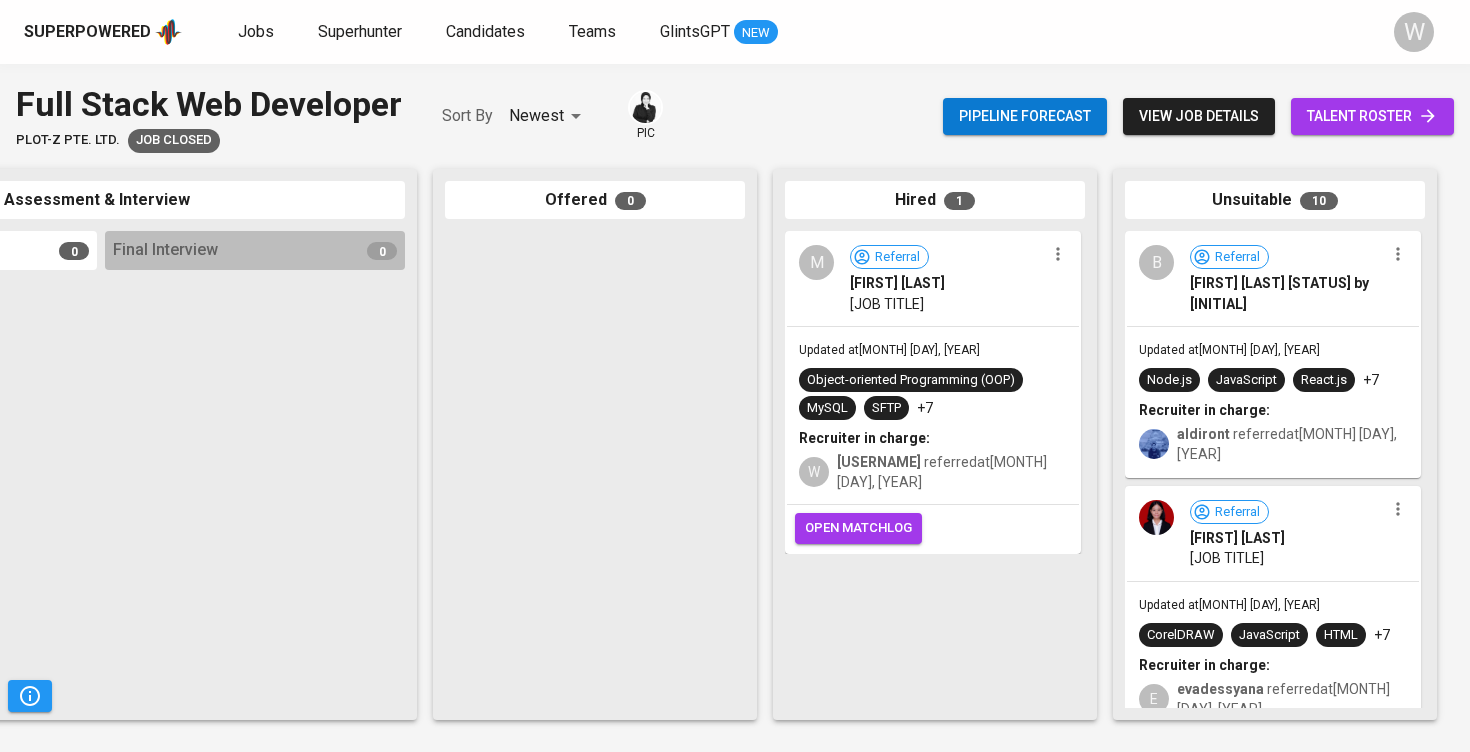 click on "Updated at  Jun 10, 2024" at bounding box center (889, 350) 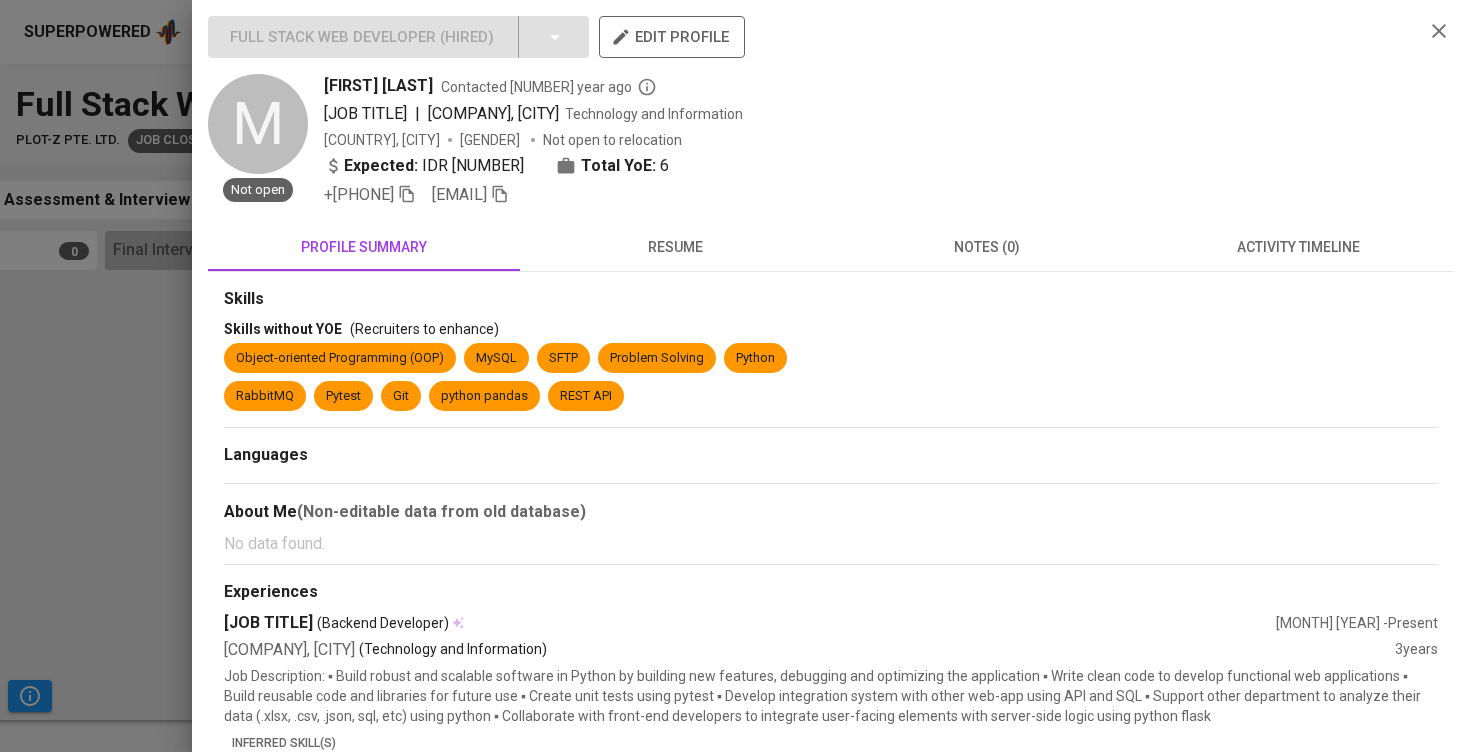 click on "resume" at bounding box center [364, 247] 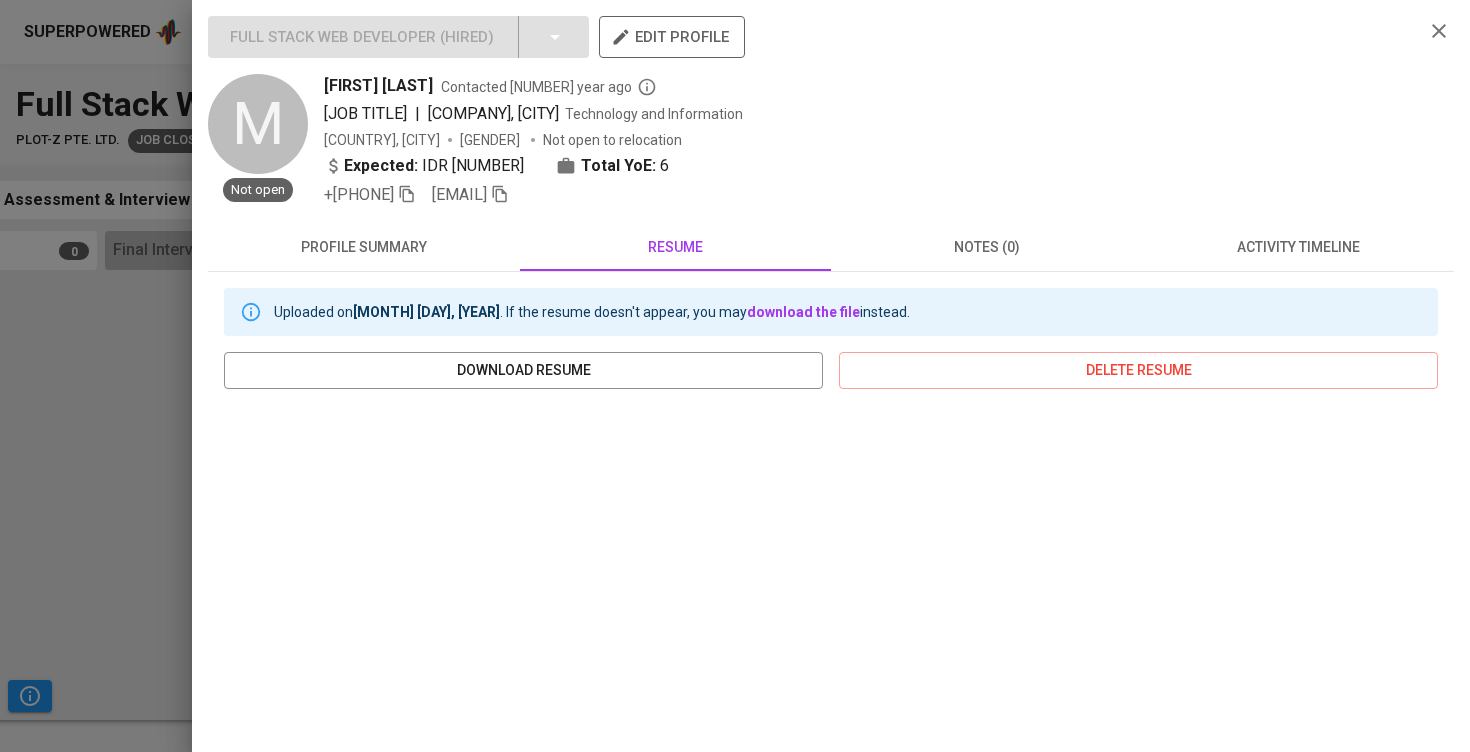 scroll, scrollTop: 264, scrollLeft: 0, axis: vertical 